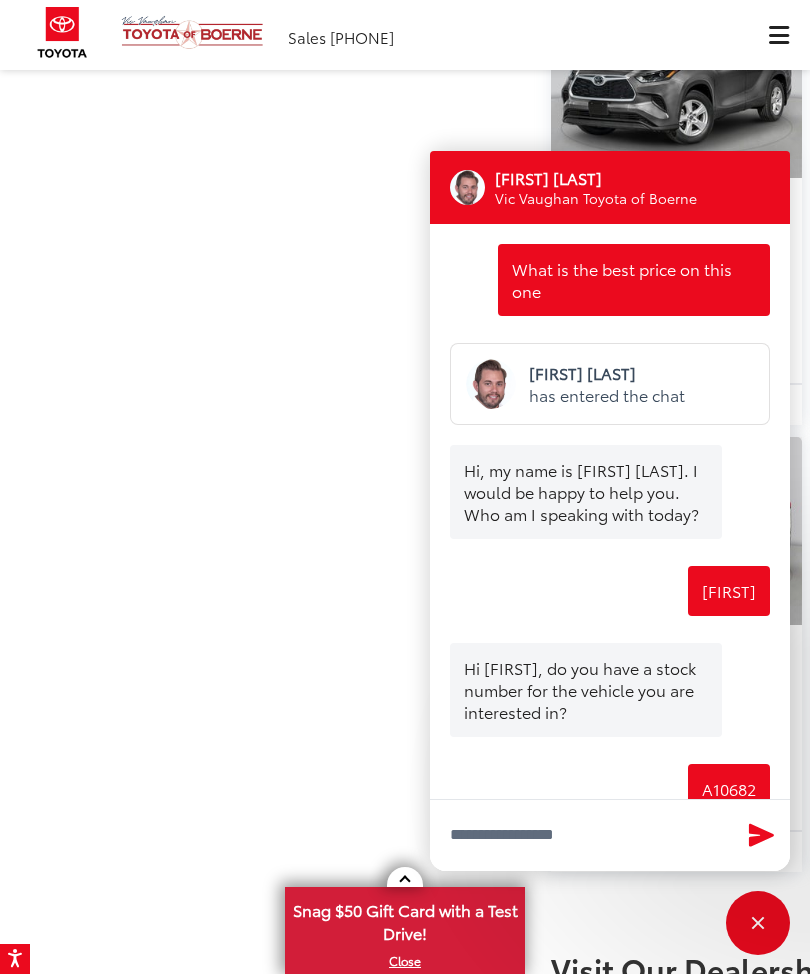 scroll, scrollTop: 2106, scrollLeft: 0, axis: vertical 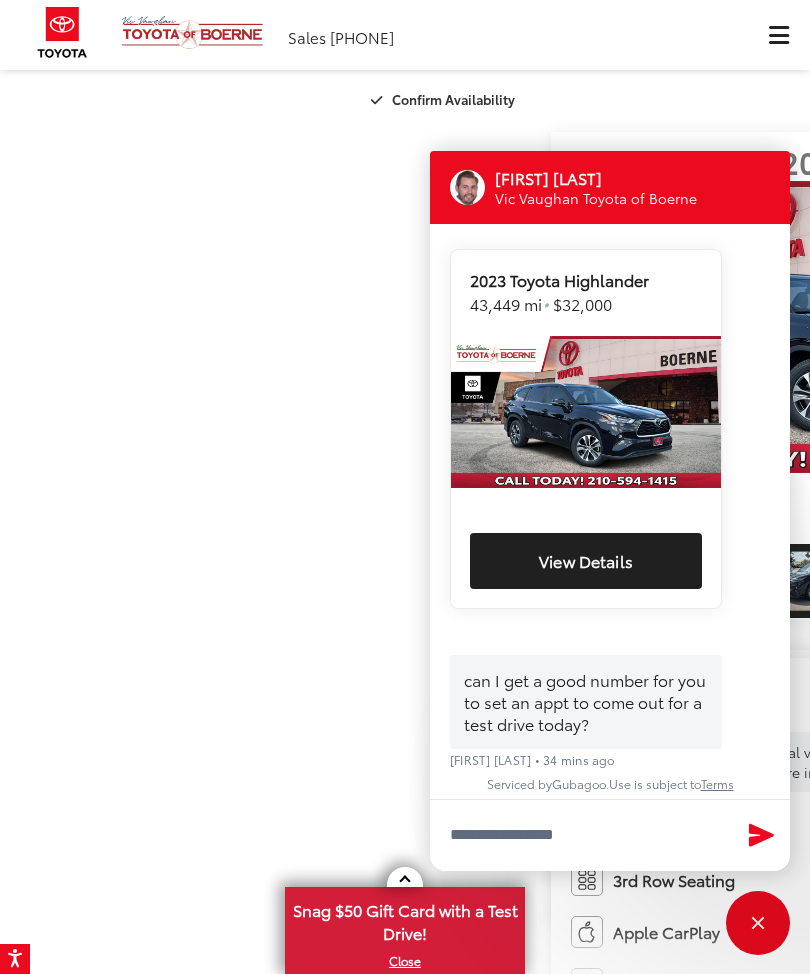 click at bounding box center [758, 923] 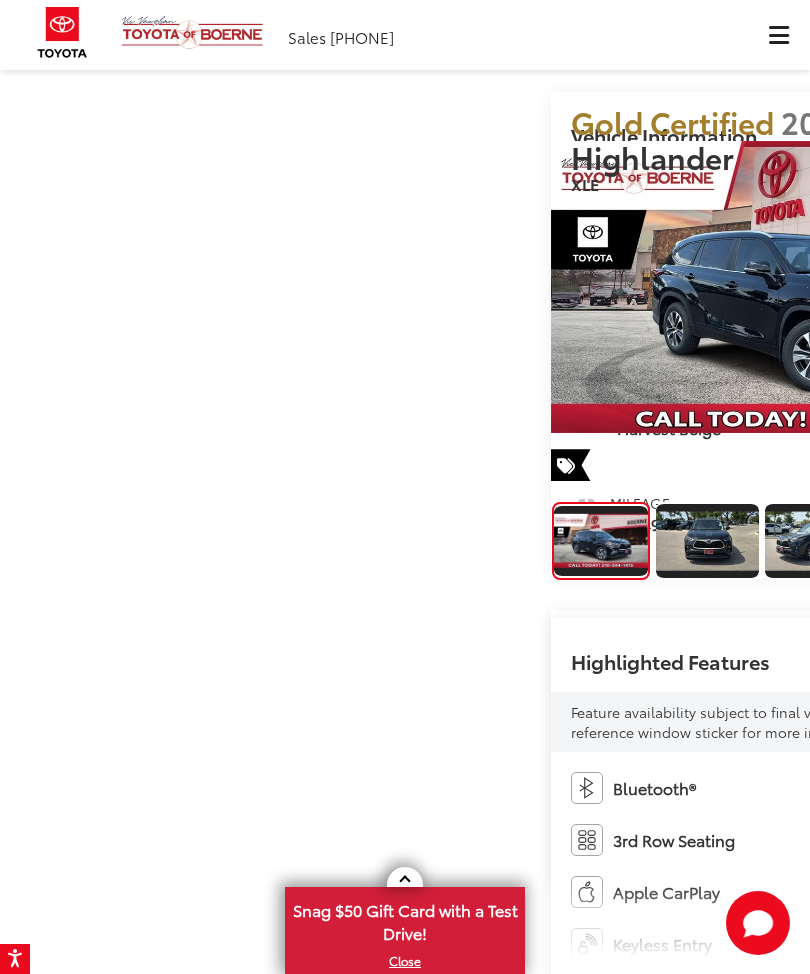 scroll, scrollTop: 43, scrollLeft: 0, axis: vertical 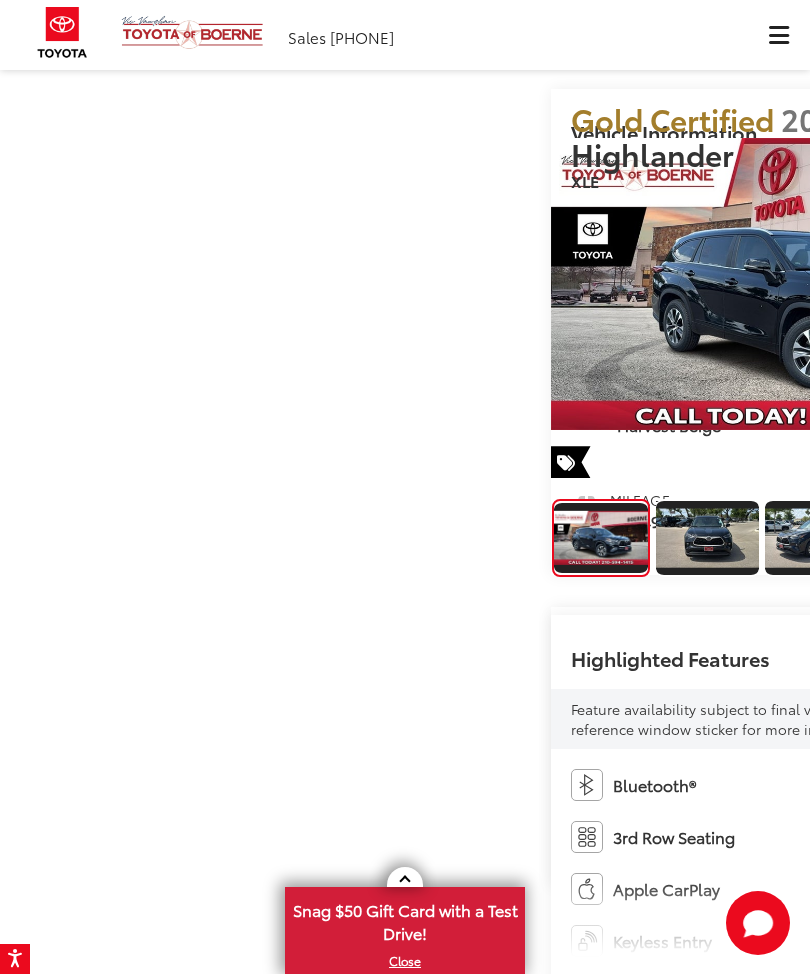 click at bounding box center (810, 283) 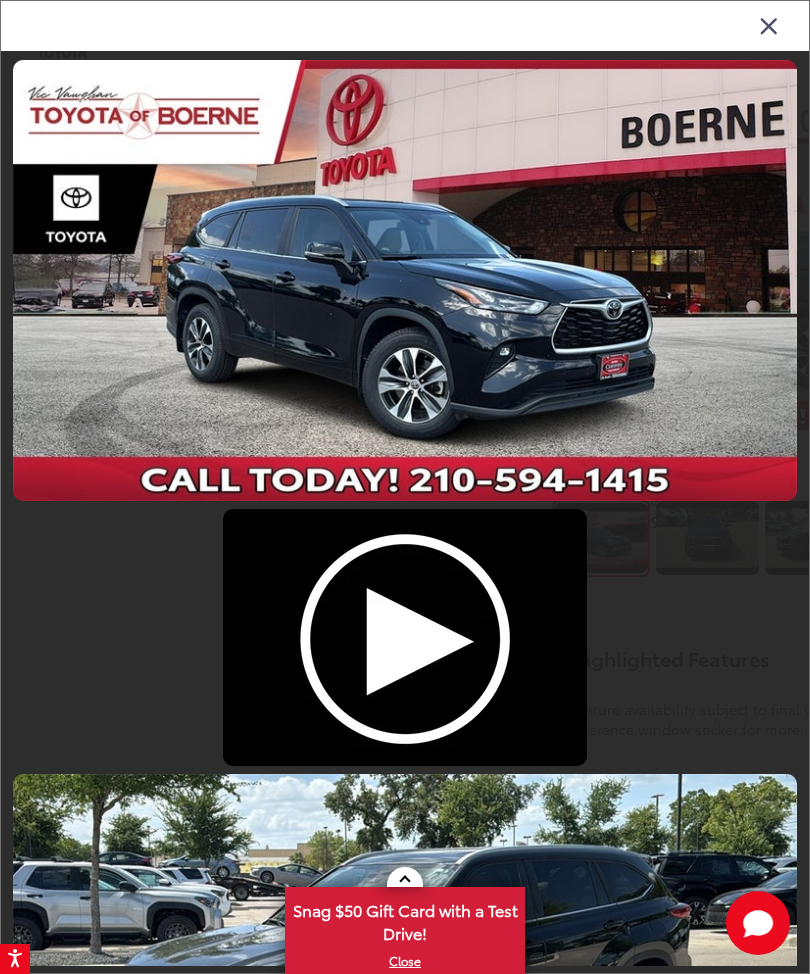 click at bounding box center (405, 637) 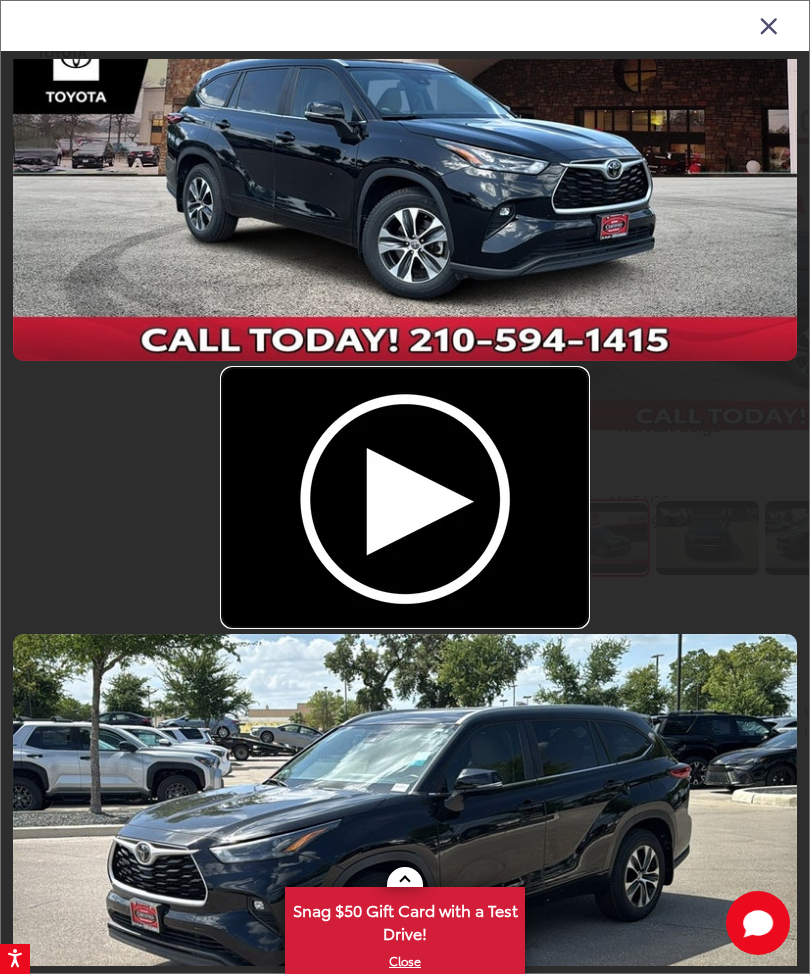 scroll, scrollTop: 155, scrollLeft: 0, axis: vertical 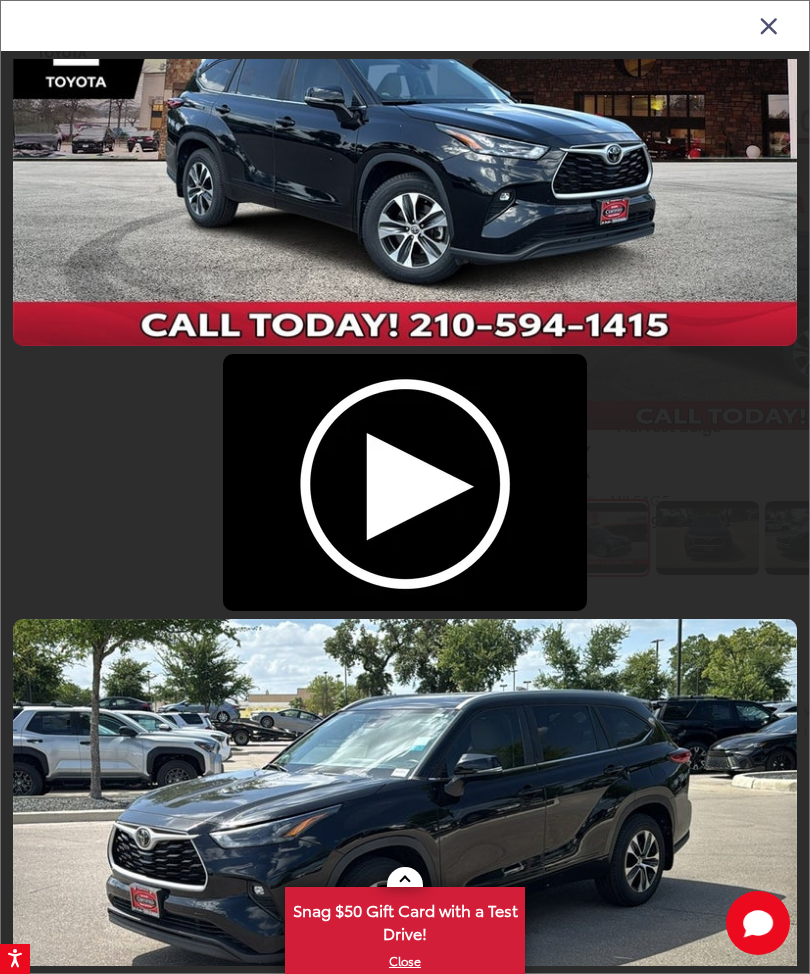 click at bounding box center [405, 482] 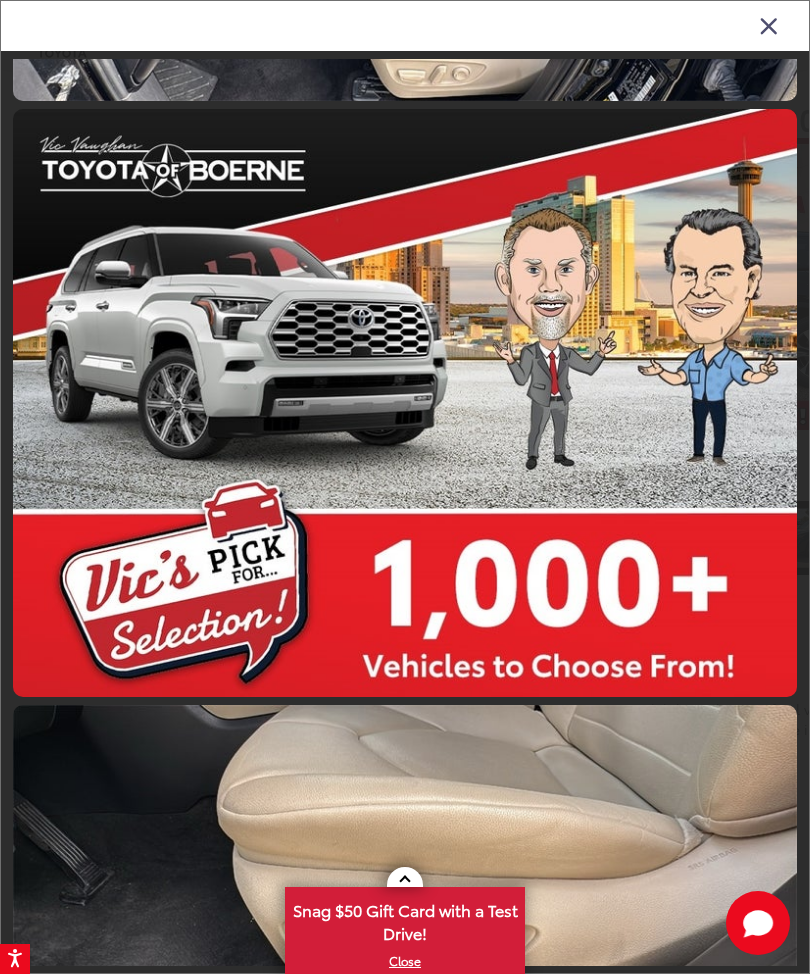 scroll, scrollTop: 7500, scrollLeft: 0, axis: vertical 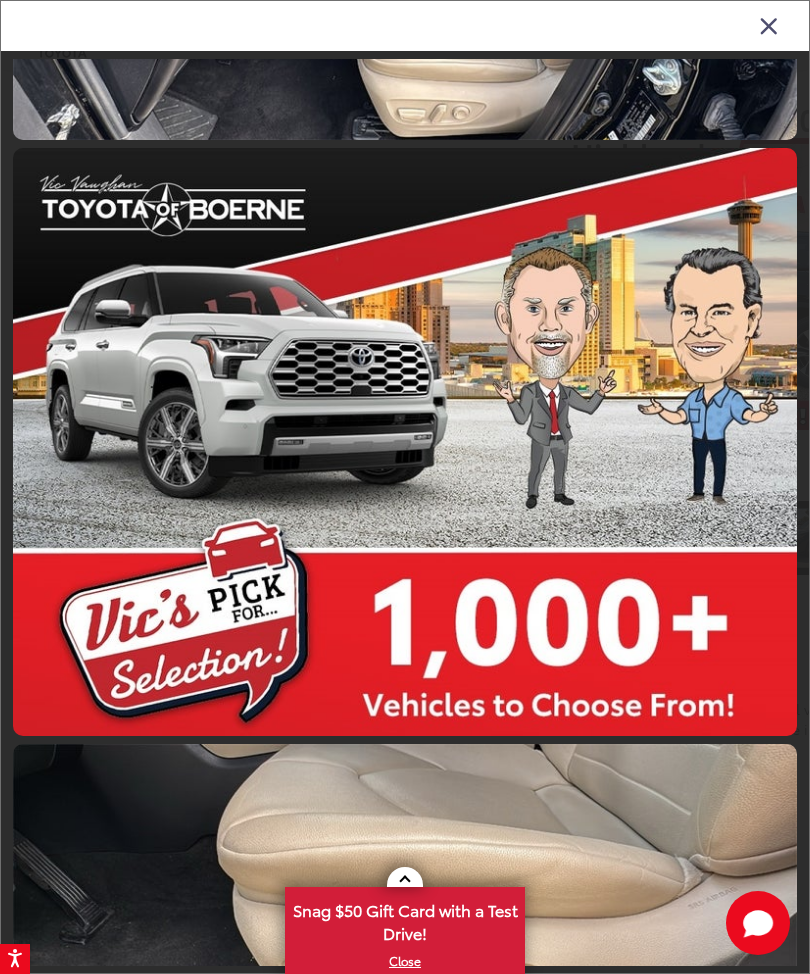 click at bounding box center [769, 25] 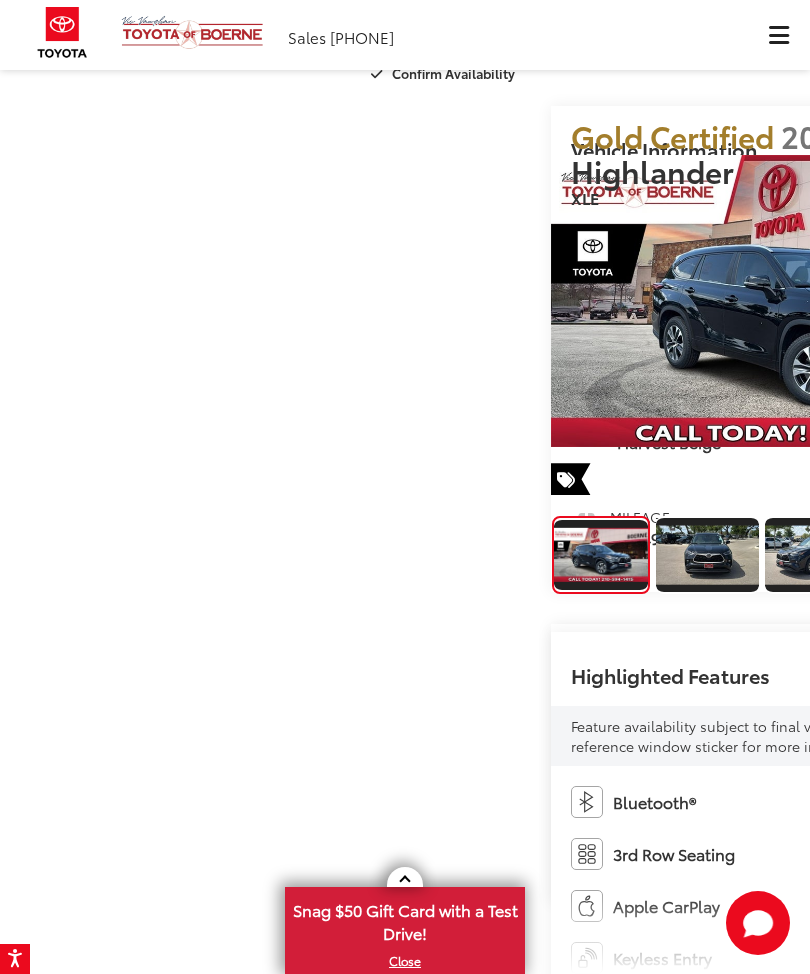 scroll, scrollTop: 0, scrollLeft: 0, axis: both 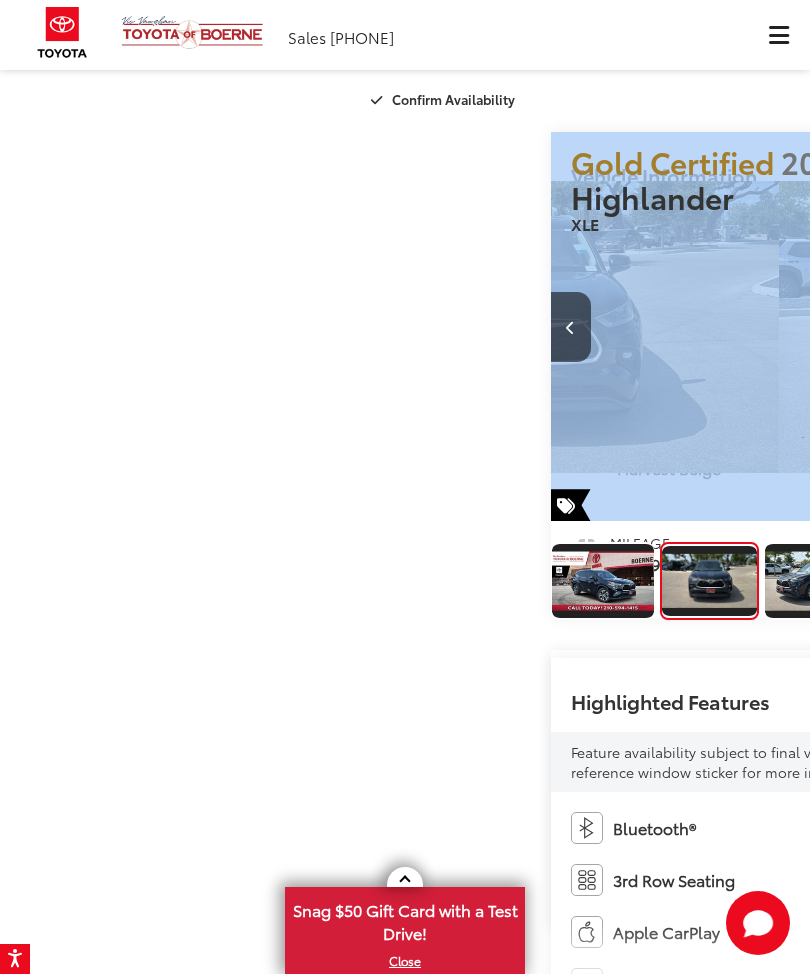 click at bounding box center [779, 35] 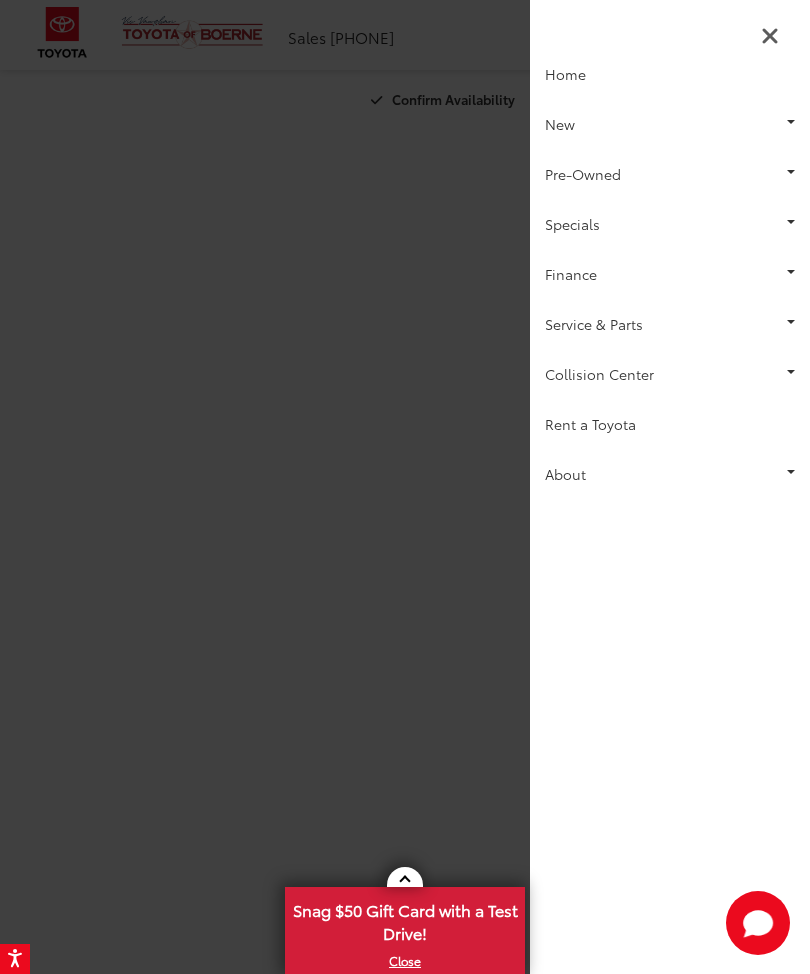 click on "Pre-Owned" at bounding box center (670, 174) 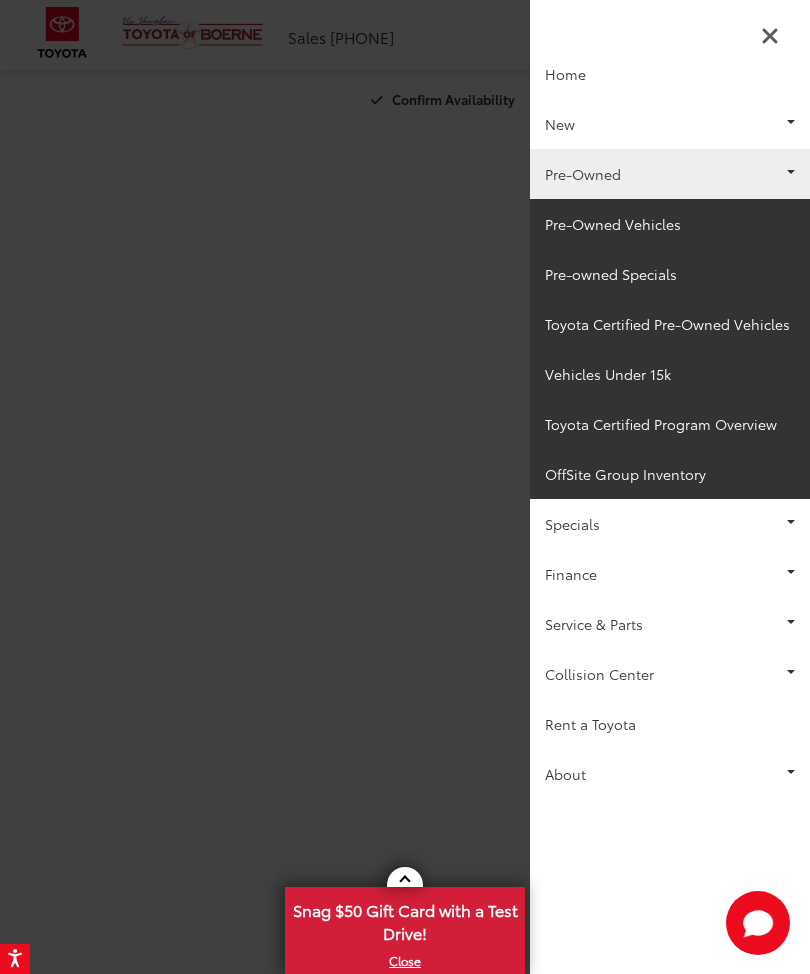 click on "Toyota Certified Pre-Owned Vehicles" at bounding box center [670, 324] 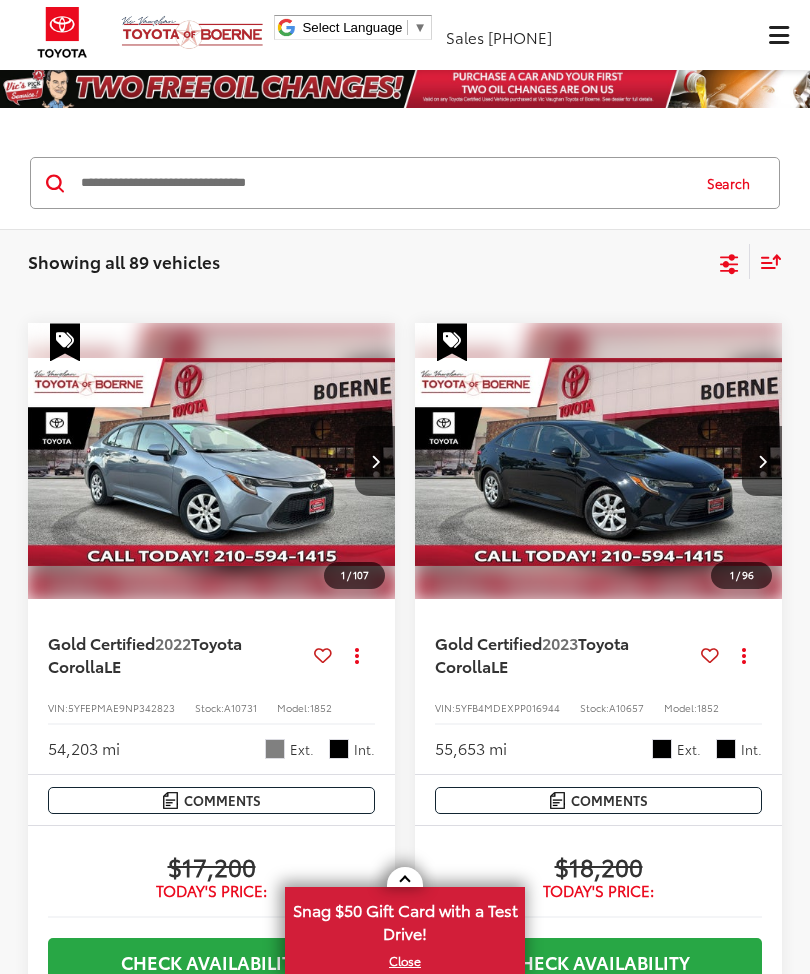 click at bounding box center [383, 183] 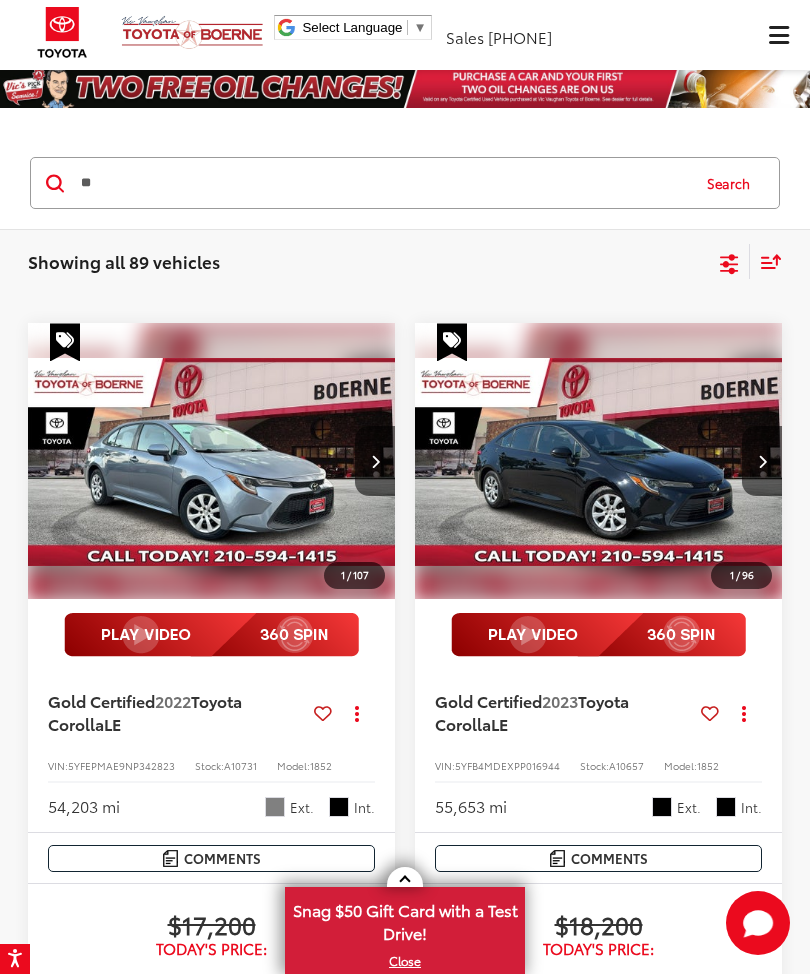 scroll, scrollTop: 0, scrollLeft: 0, axis: both 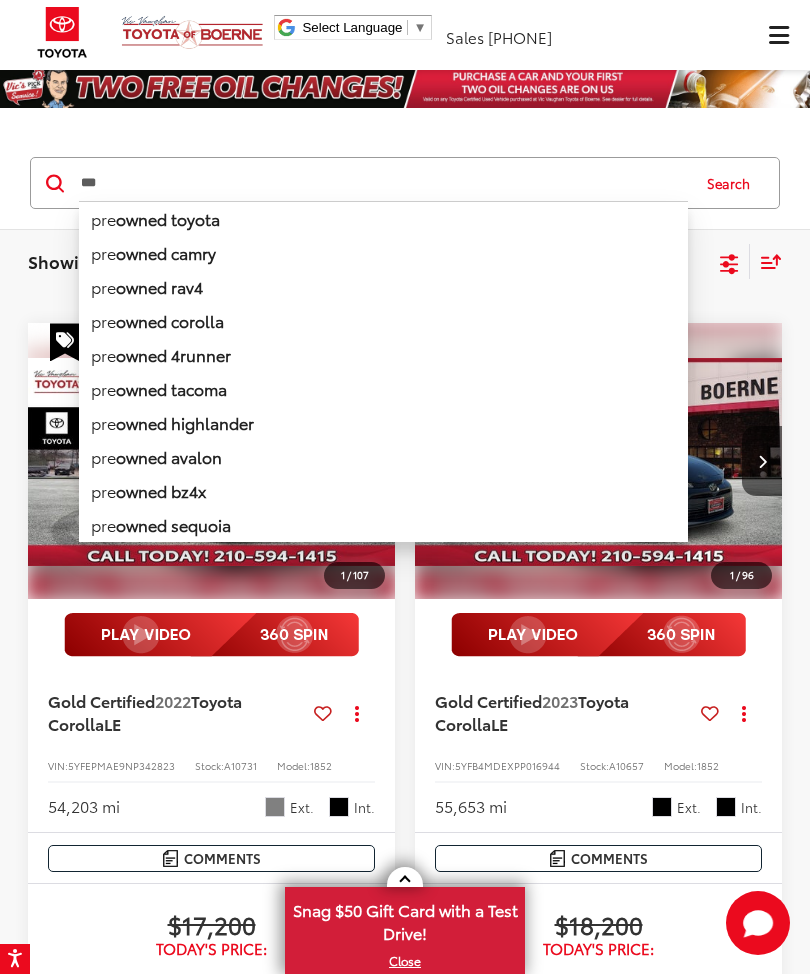 click on "owned highlander" at bounding box center [185, 422] 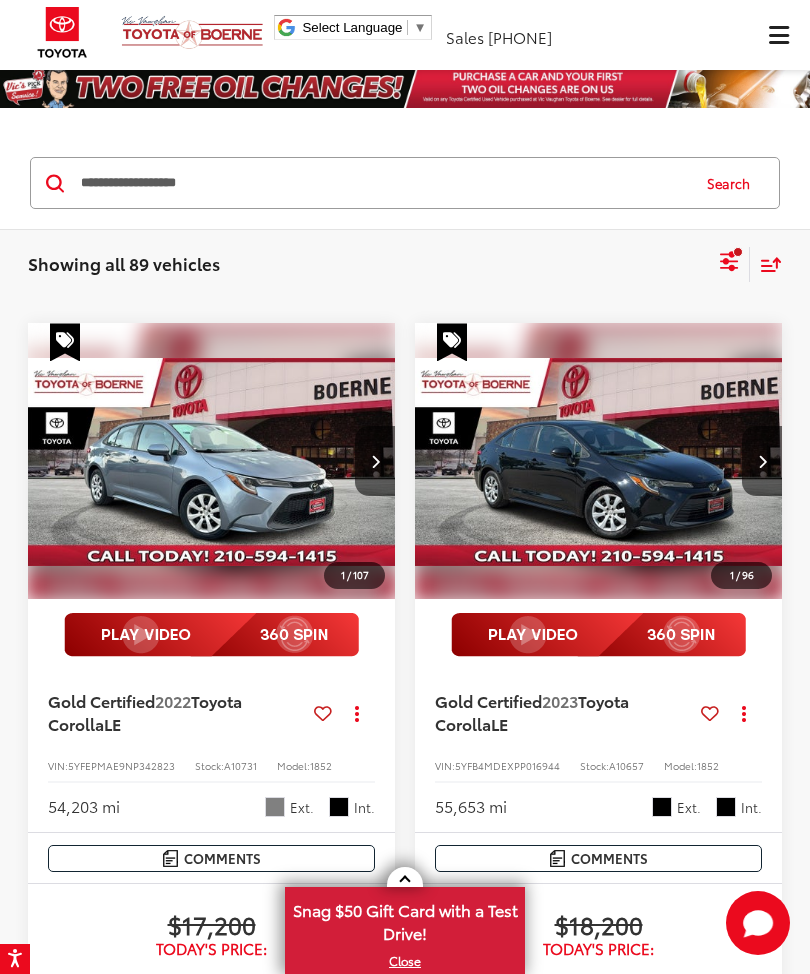 click on "Search" at bounding box center (733, 183) 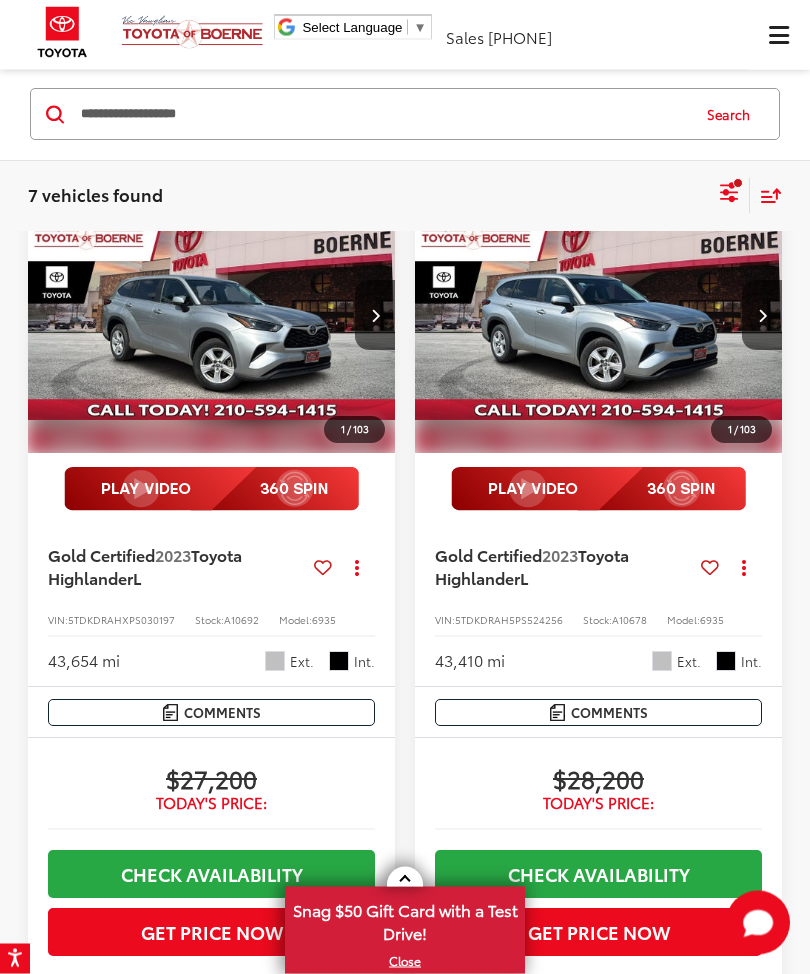 scroll, scrollTop: 0, scrollLeft: 0, axis: both 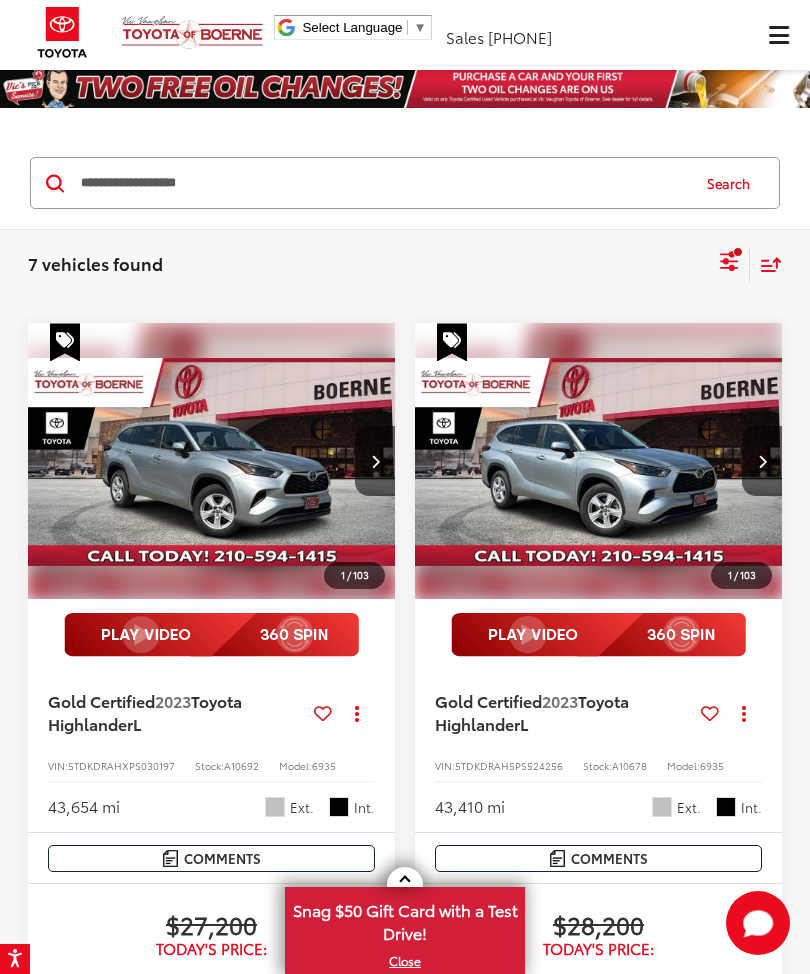 click on "7 vehicles found preowned highlander Clear All + 0 test Sort Price:  High to Low Price:  Low to High Year:  High to Low Year:  Low to High Mileage:  High to Low Mileage:  Low to High Distance:  Near to Far Distance:  Far to Near Featured Vehicles Grid List" at bounding box center [405, 264] 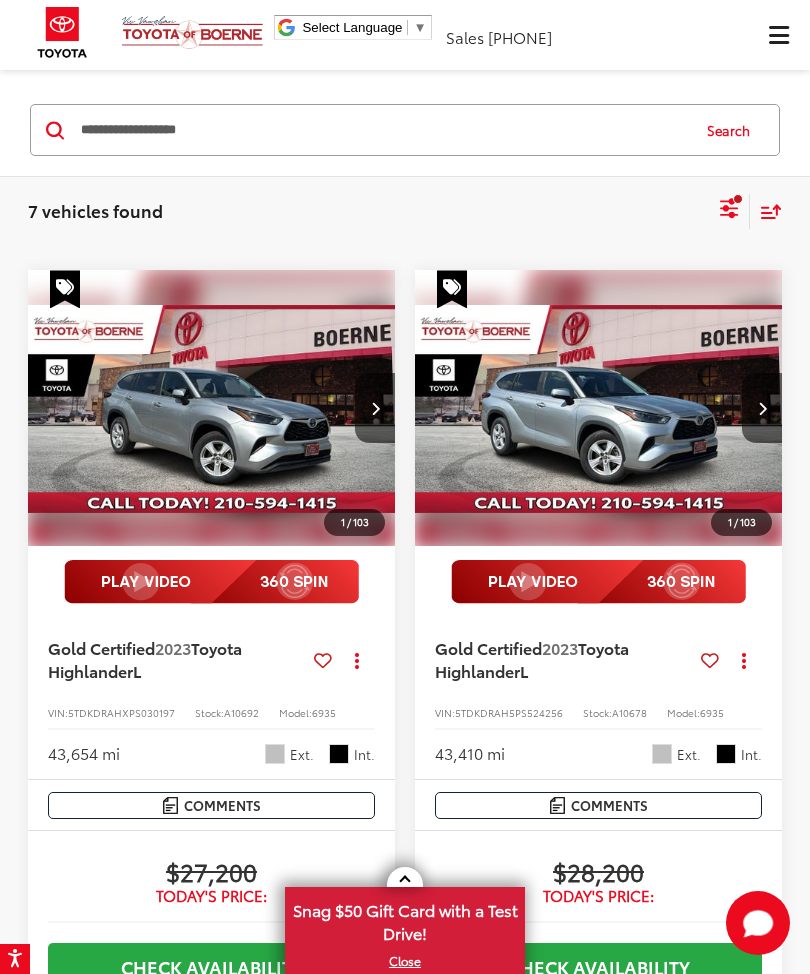 scroll, scrollTop: 54, scrollLeft: 0, axis: vertical 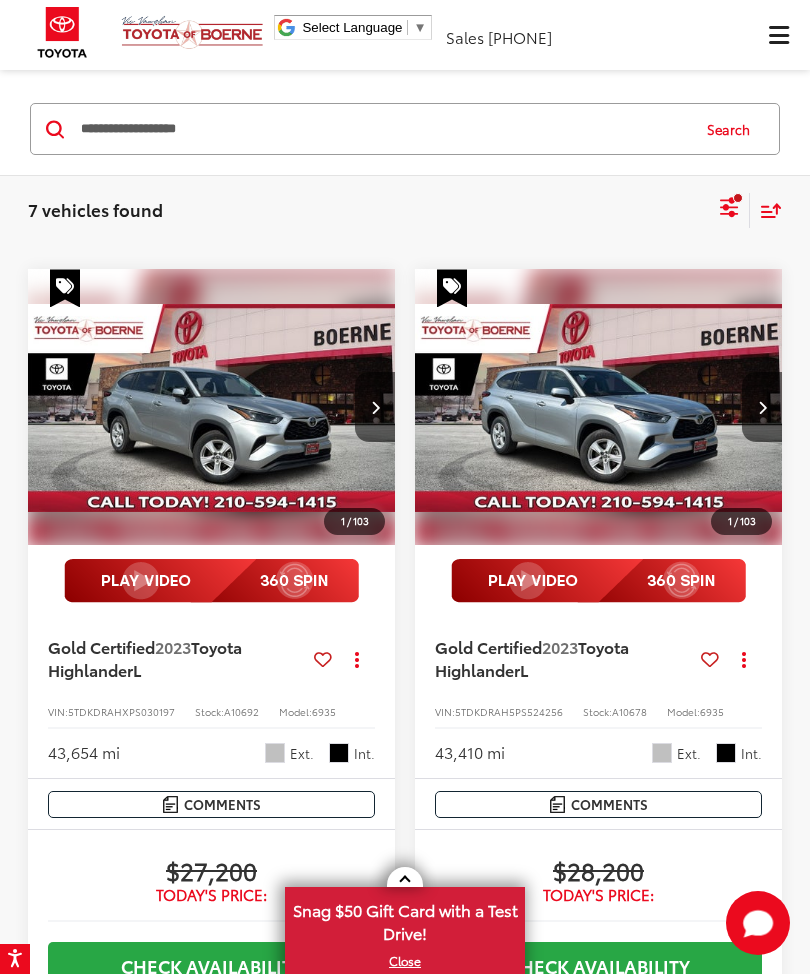 click on "**********" at bounding box center (383, 129) 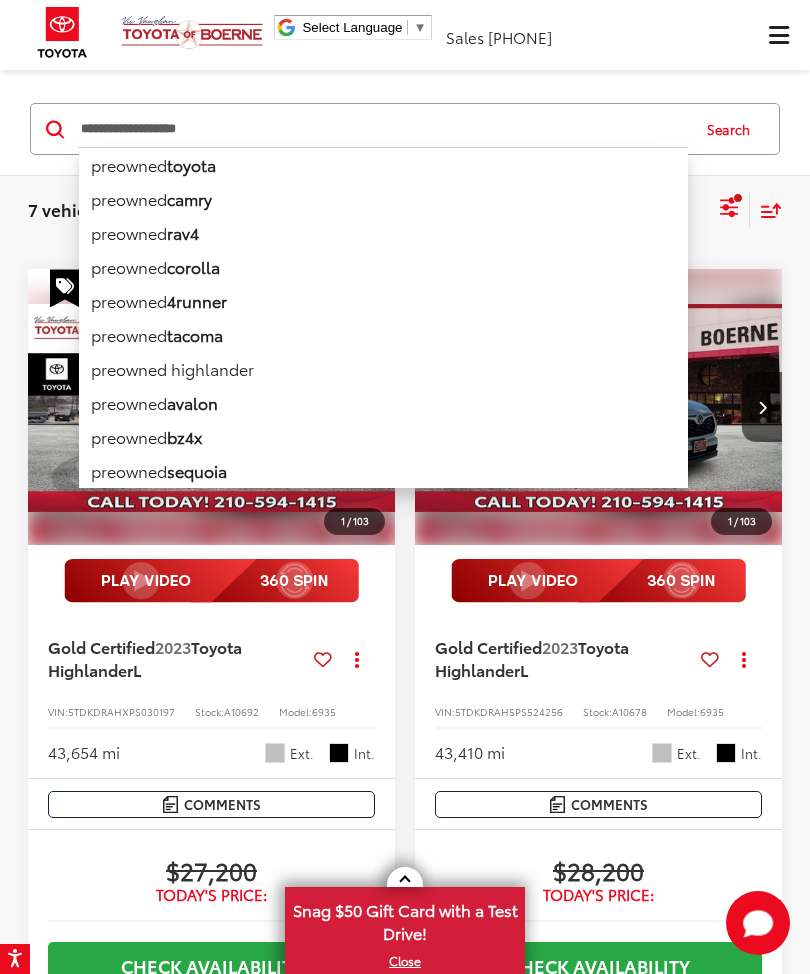 scroll, scrollTop: 53, scrollLeft: 0, axis: vertical 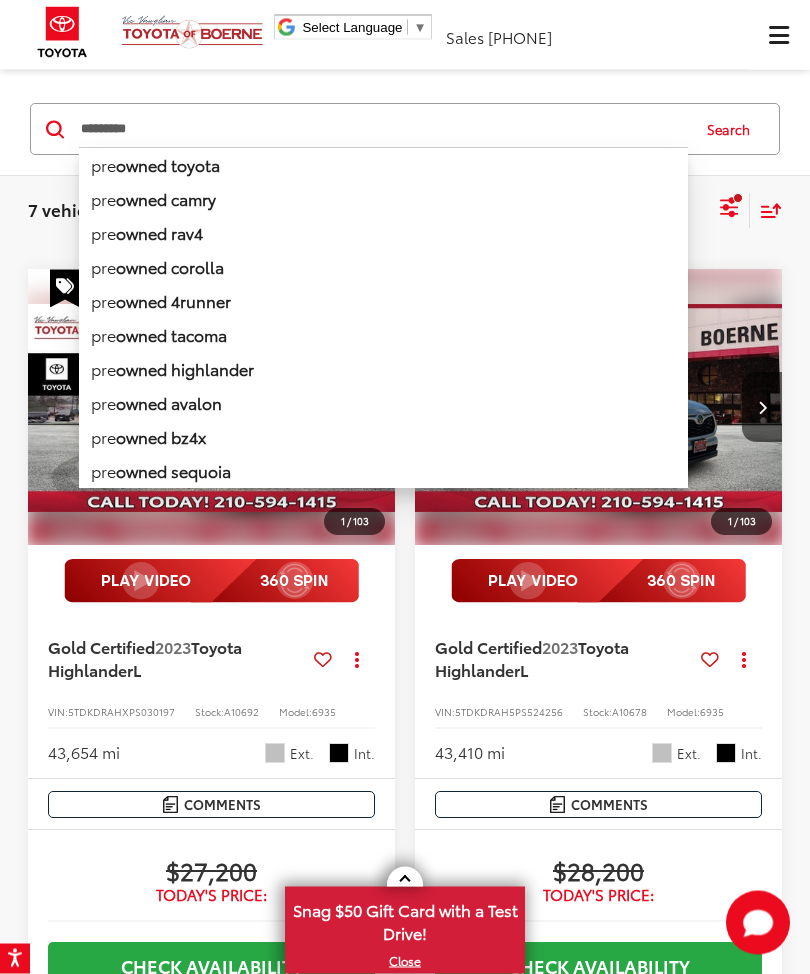 click on "owned highlander" at bounding box center [185, 369] 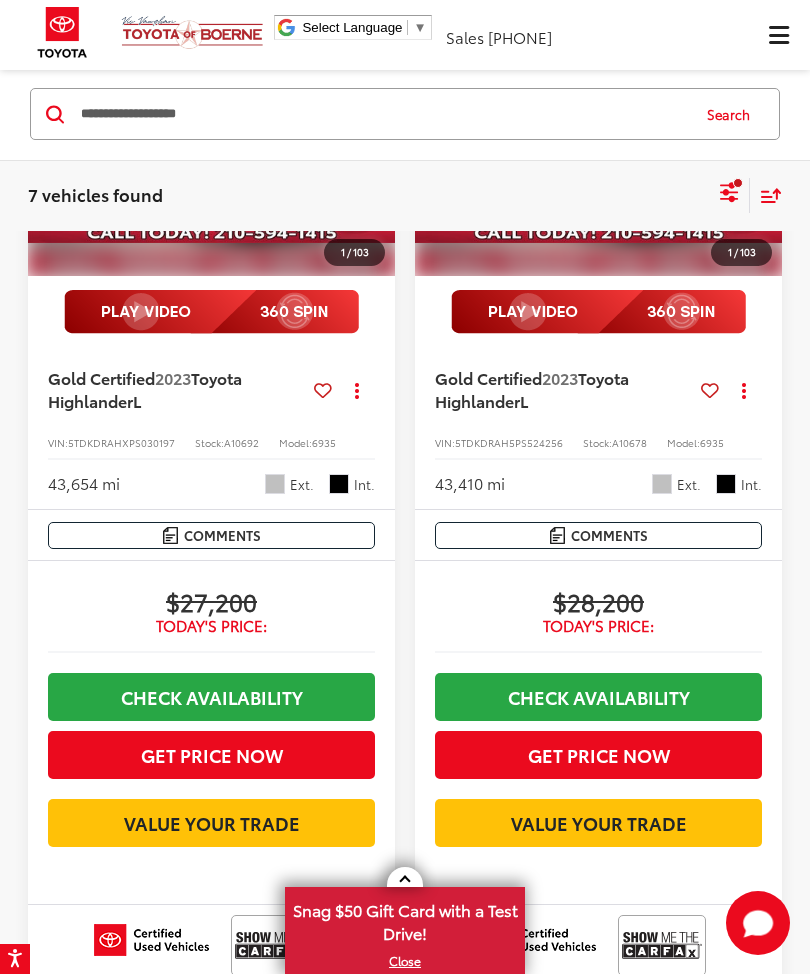 scroll, scrollTop: 0, scrollLeft: 0, axis: both 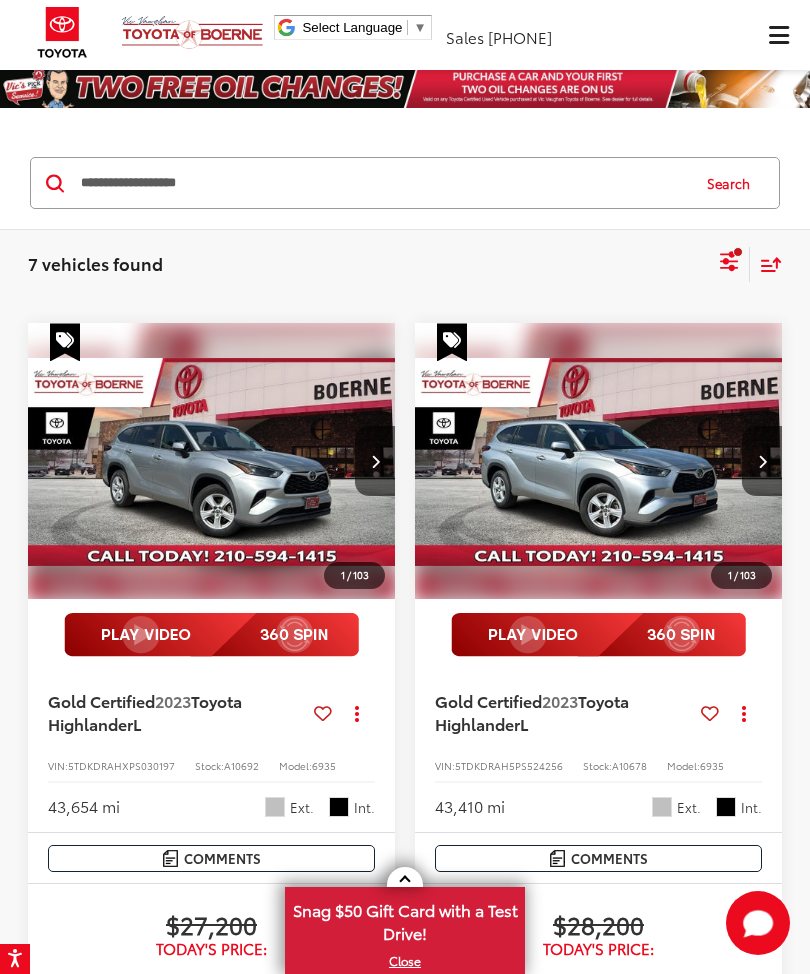 click at bounding box center [779, 35] 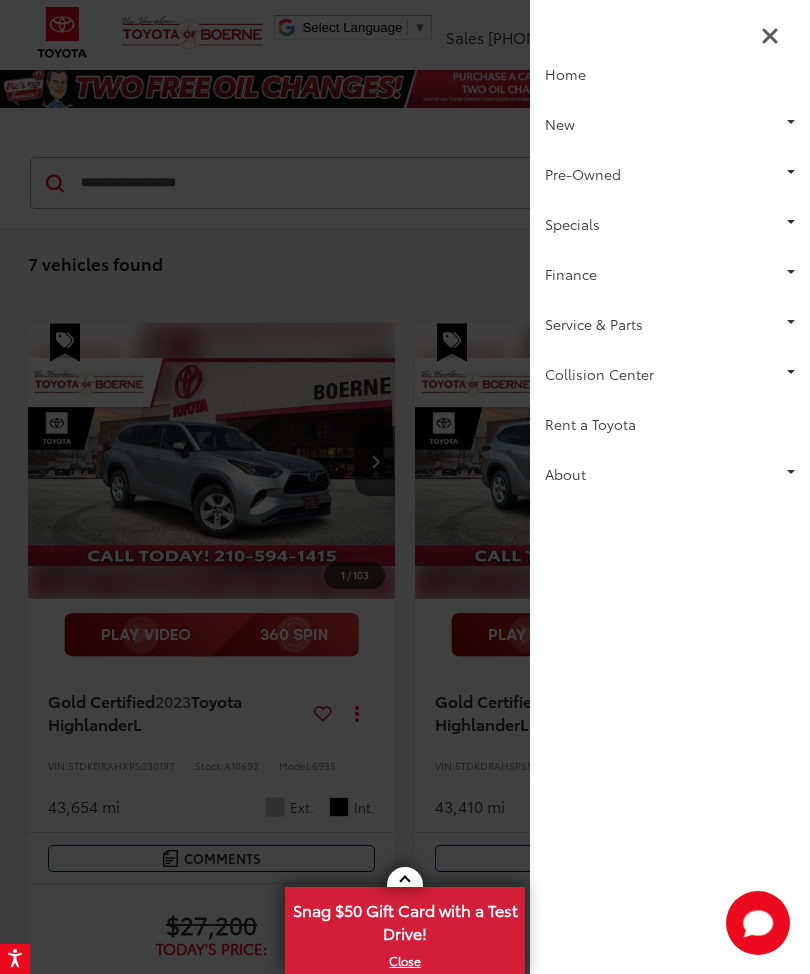 click on "Pre-Owned" at bounding box center [670, 174] 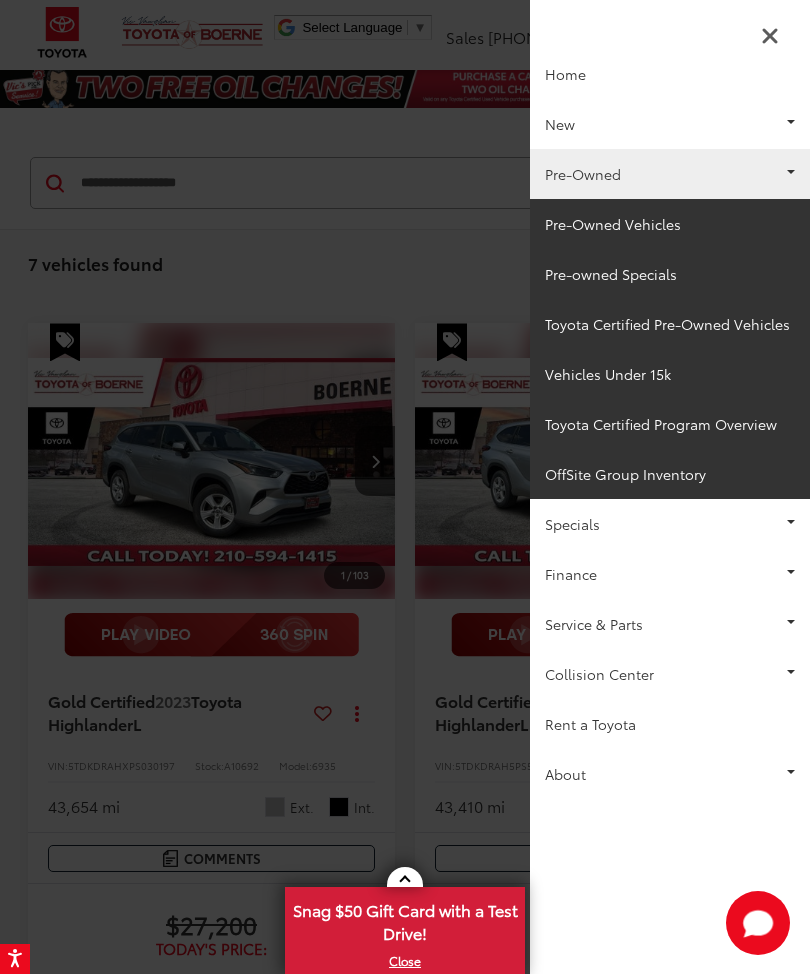 click on "Pre-Owned Vehicles" at bounding box center [670, 224] 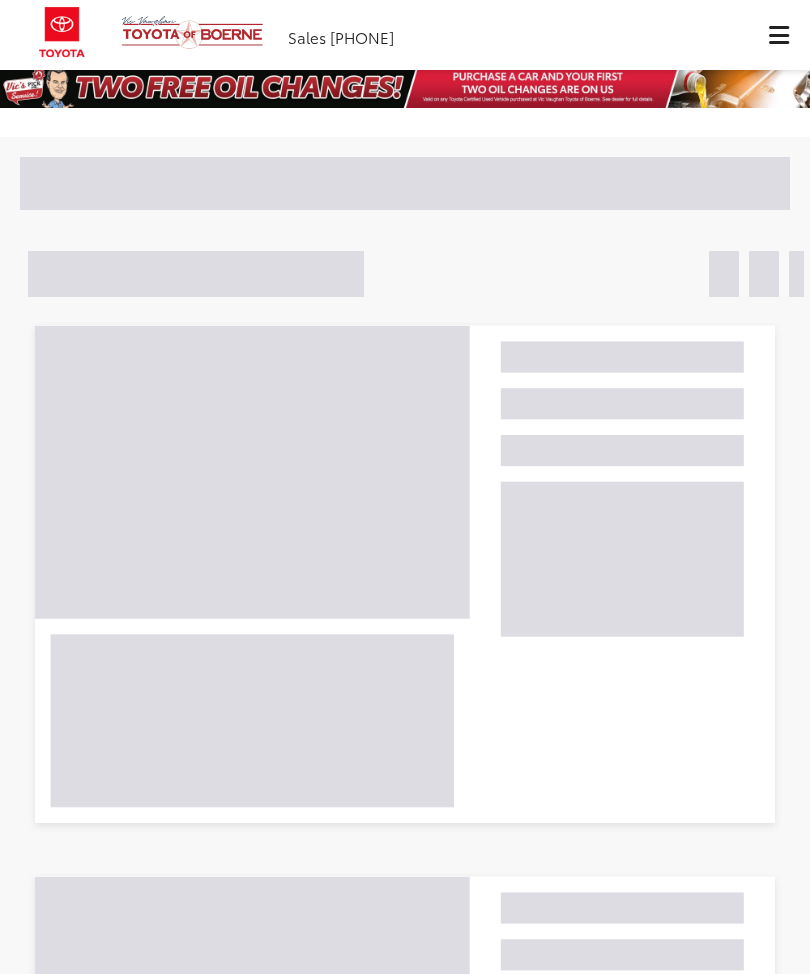 scroll, scrollTop: 0, scrollLeft: 0, axis: both 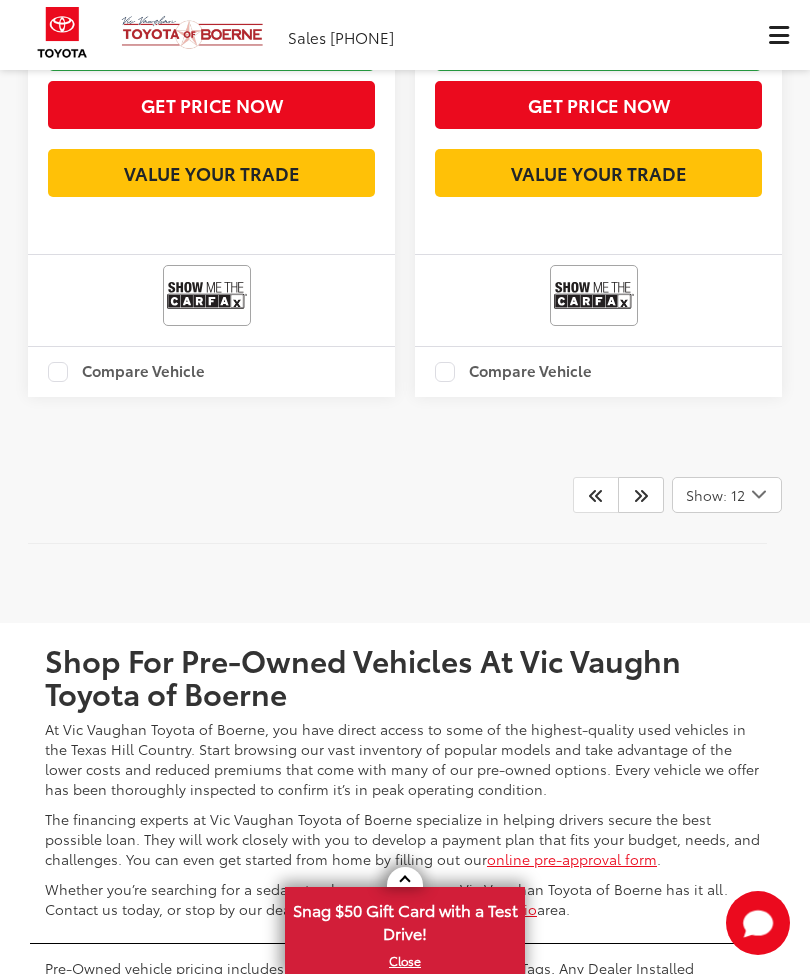 click 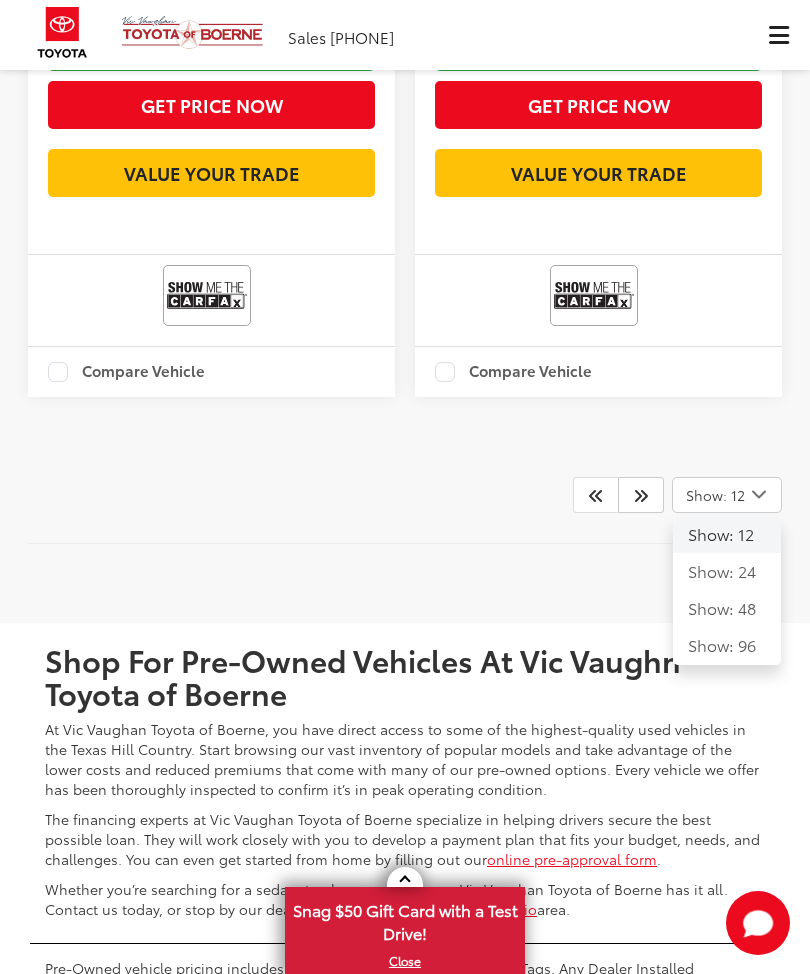 click on "Show: 48" 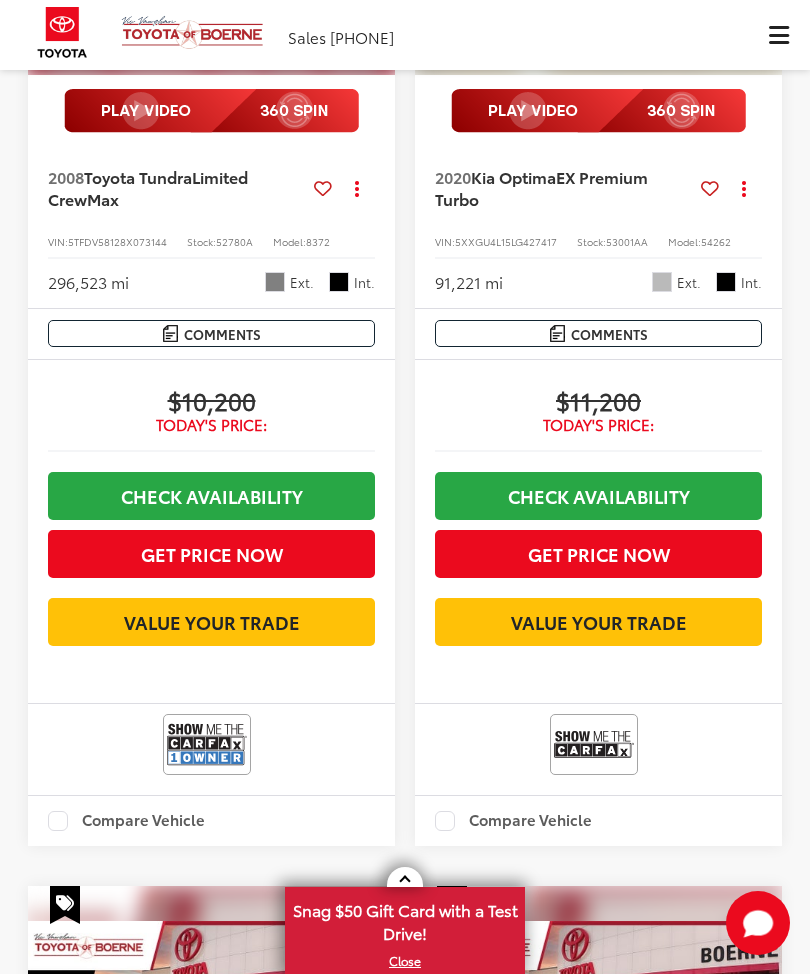 scroll, scrollTop: 17528, scrollLeft: 0, axis: vertical 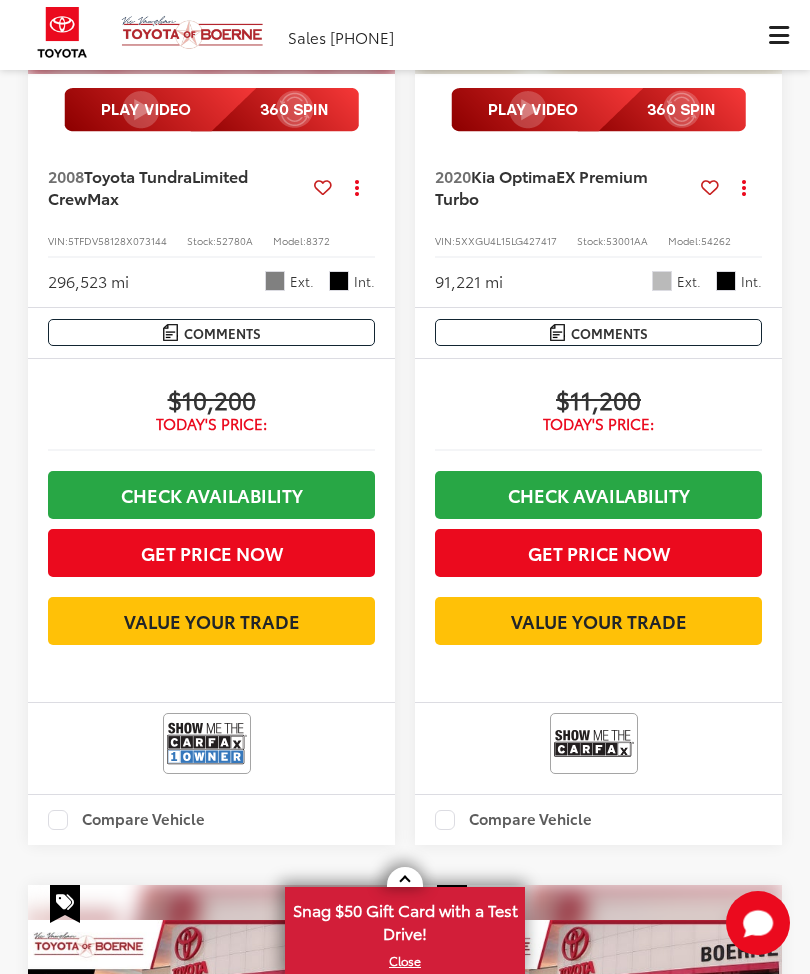 click at bounding box center [778, 35] 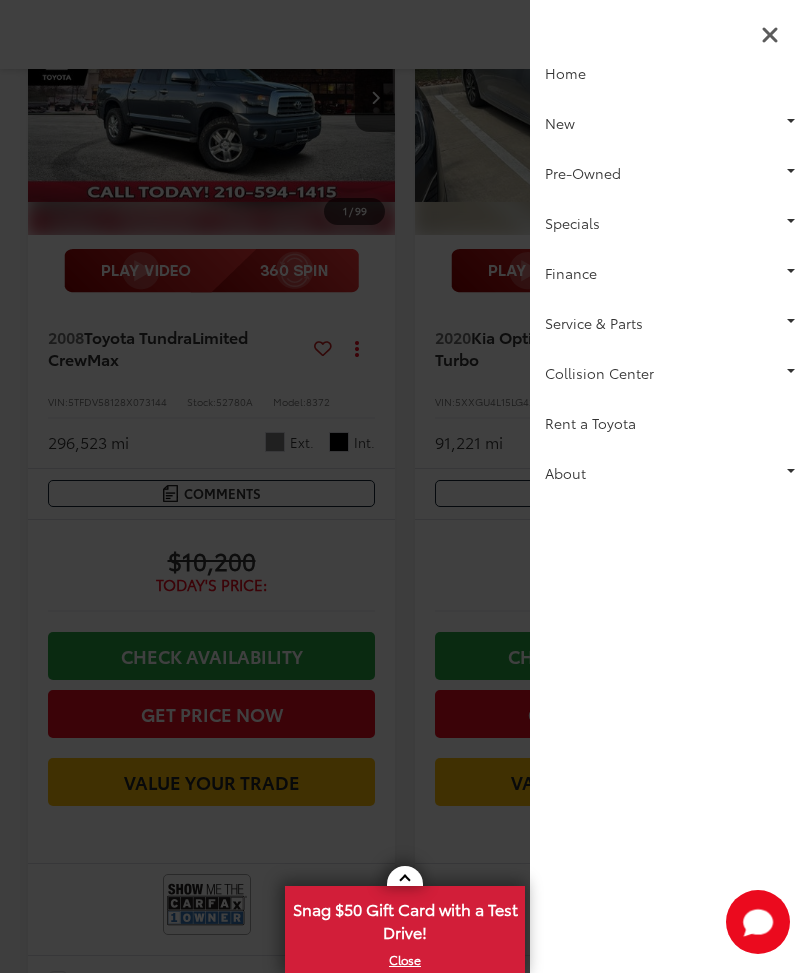 scroll, scrollTop: 17528, scrollLeft: 0, axis: vertical 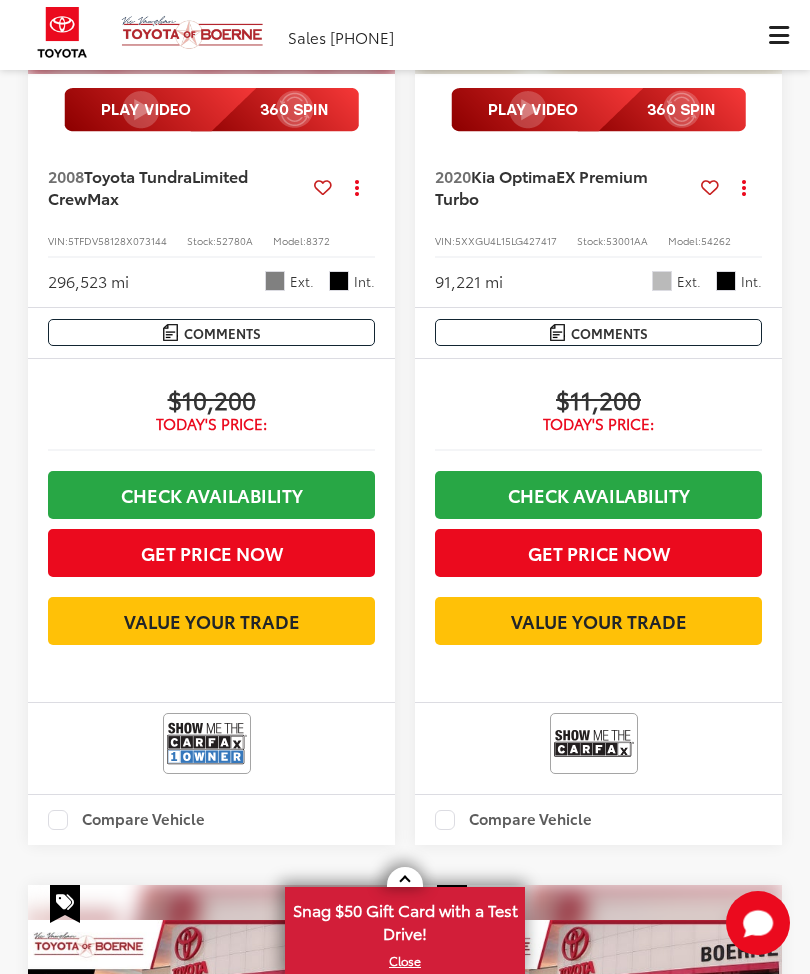 click at bounding box center [778, 35] 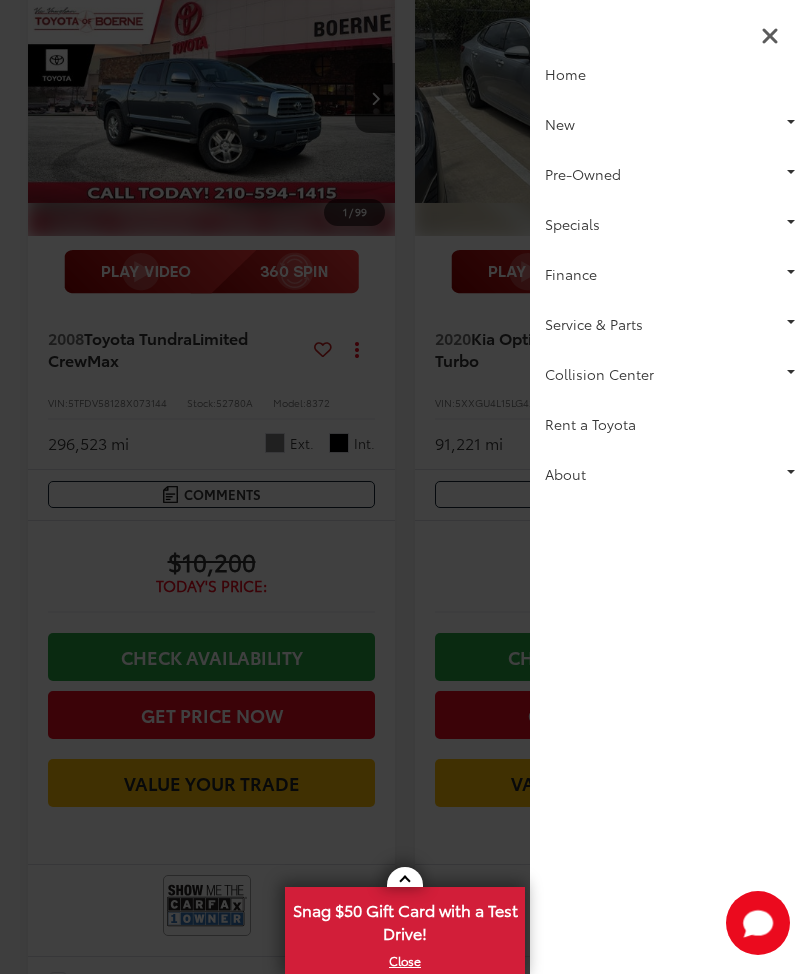 scroll, scrollTop: 0, scrollLeft: 0, axis: both 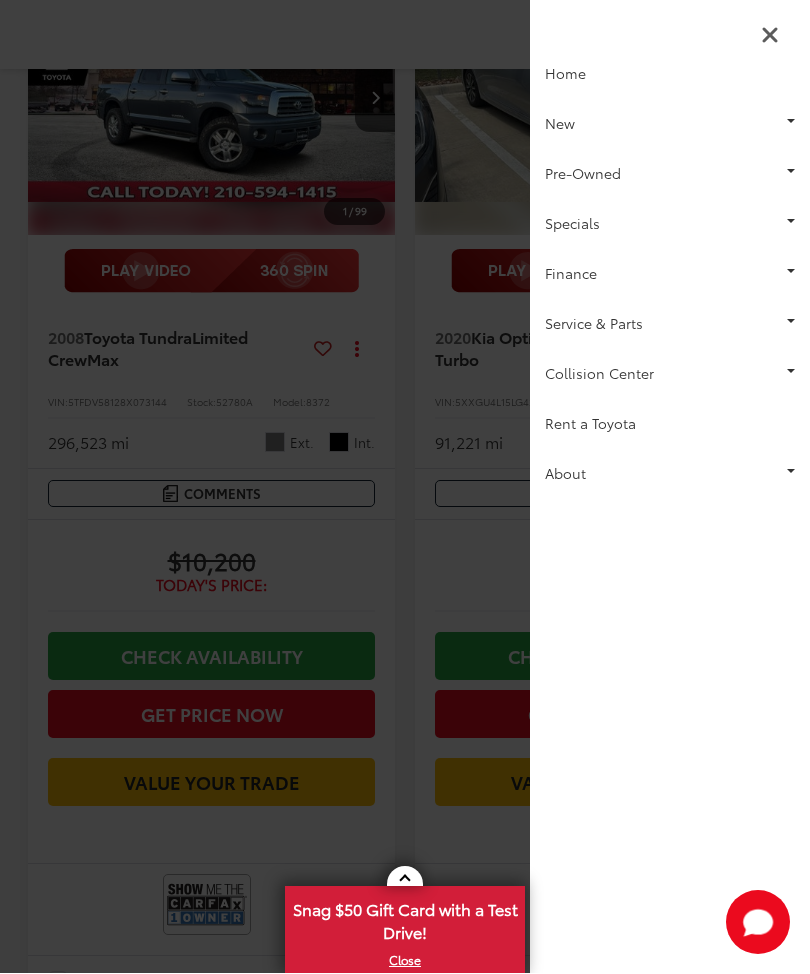 click on "Pre-Owned" at bounding box center [670, 174] 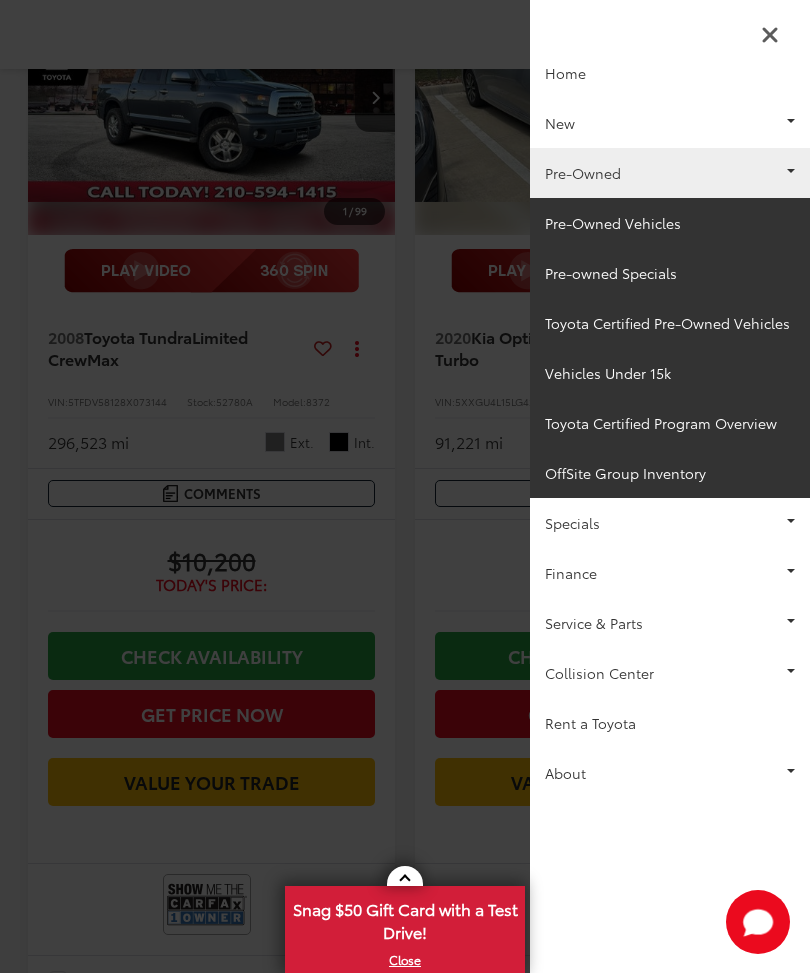 click on "Toyota Certified Pre-Owned Vehicles" at bounding box center (670, 324) 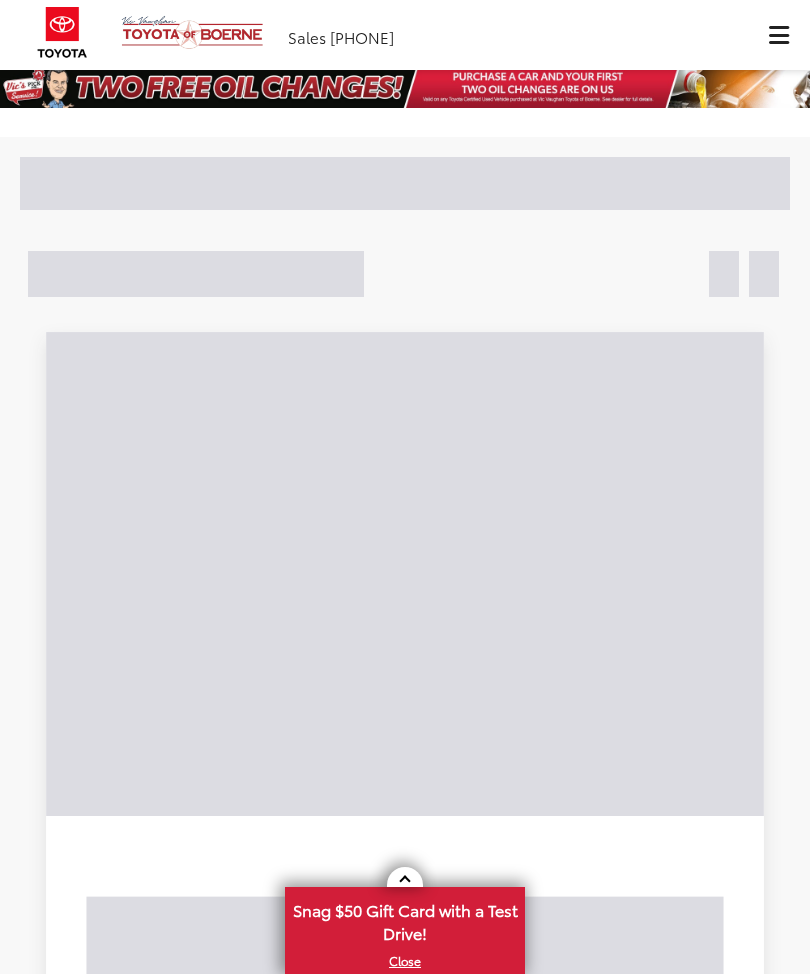 scroll, scrollTop: 0, scrollLeft: 0, axis: both 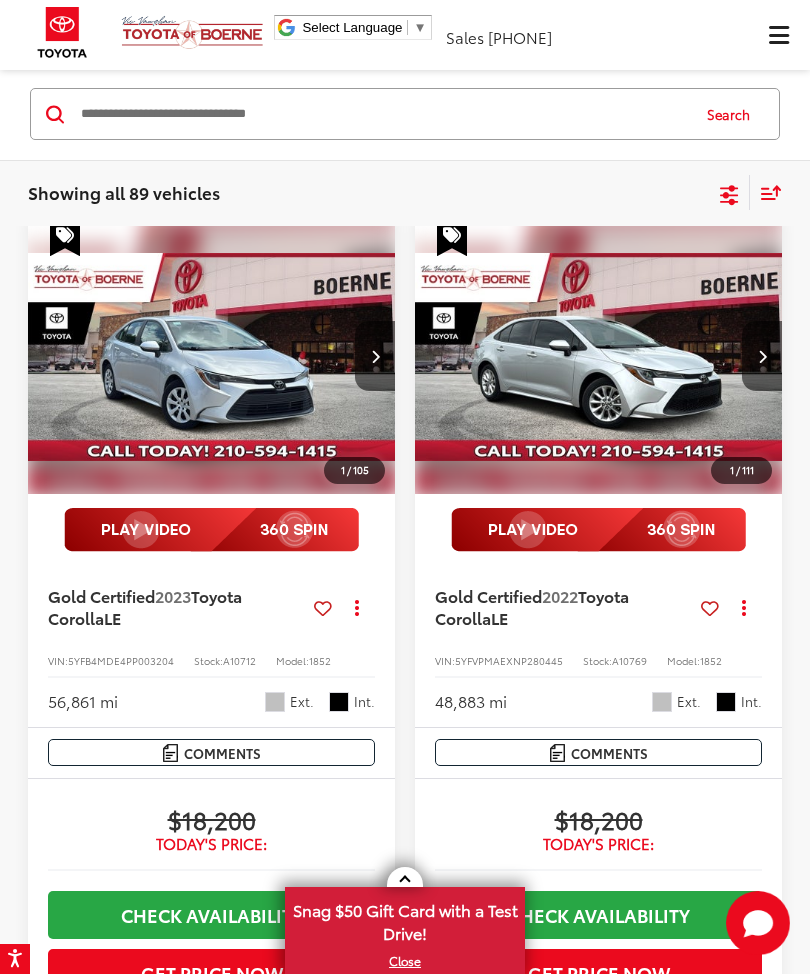 click at bounding box center [383, 115] 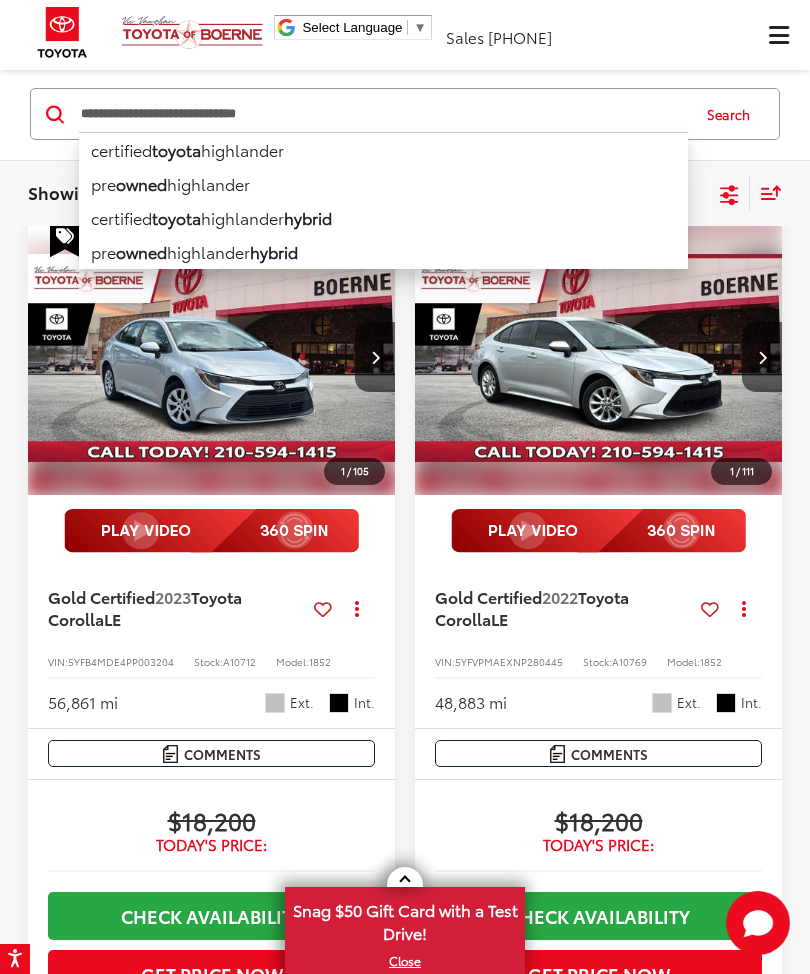 click on "certified  toyota  highlander" at bounding box center (383, 150) 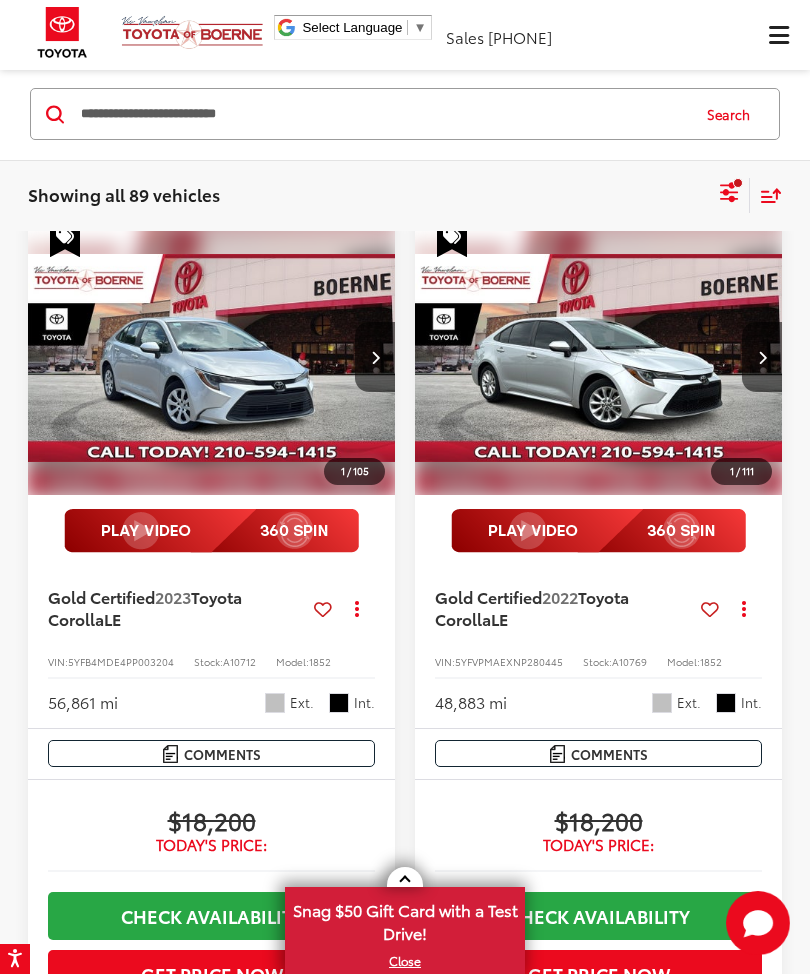 scroll, scrollTop: 1192, scrollLeft: 0, axis: vertical 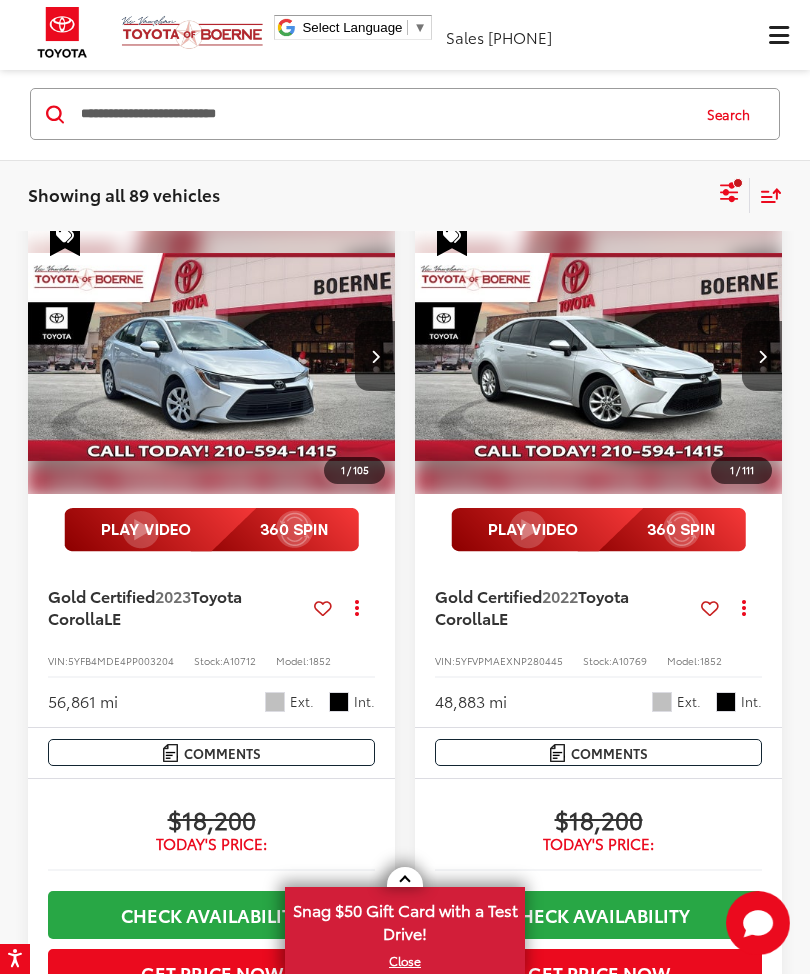 click on "Search" at bounding box center [733, 115] 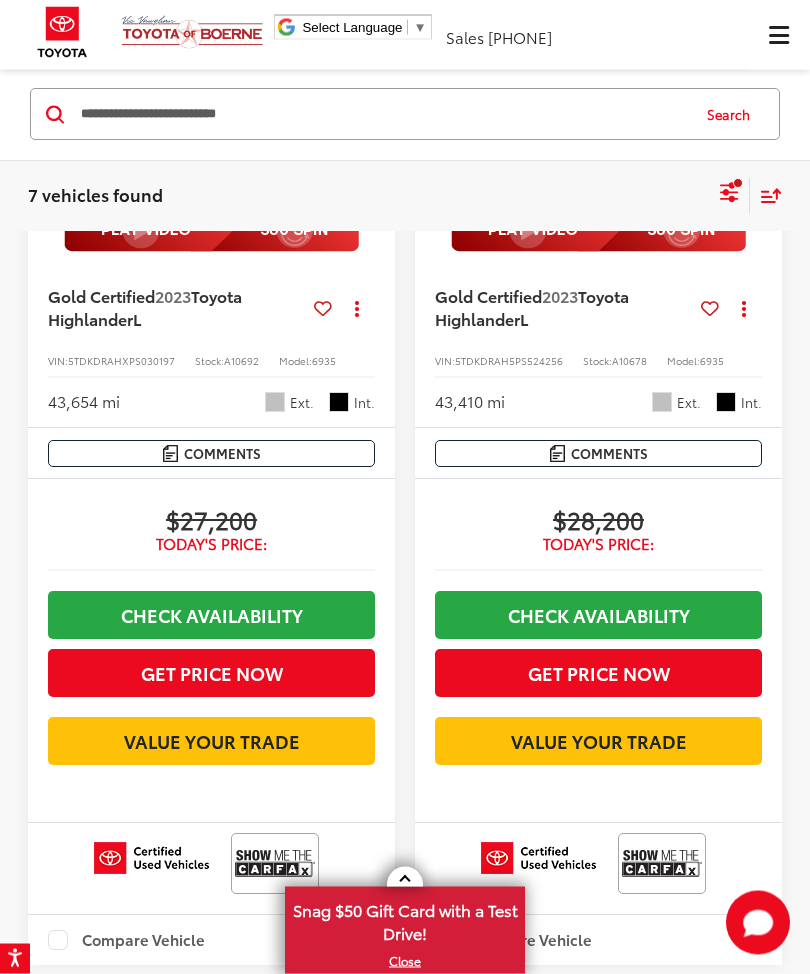 scroll, scrollTop: 0, scrollLeft: 0, axis: both 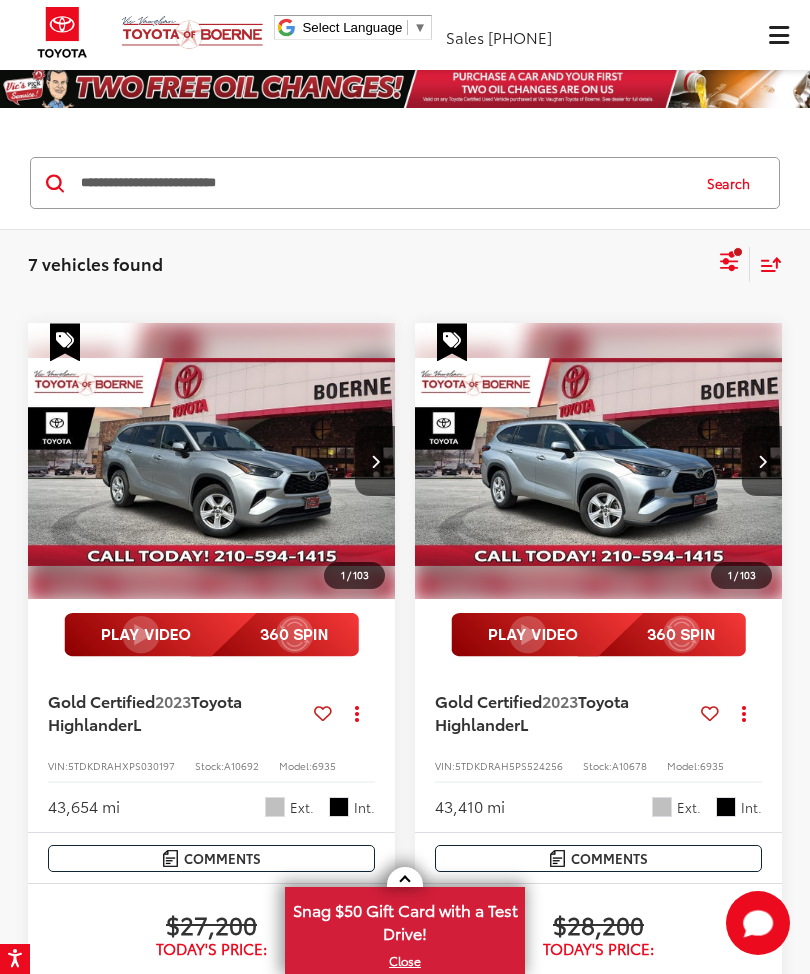 click on "**********" at bounding box center (383, 183) 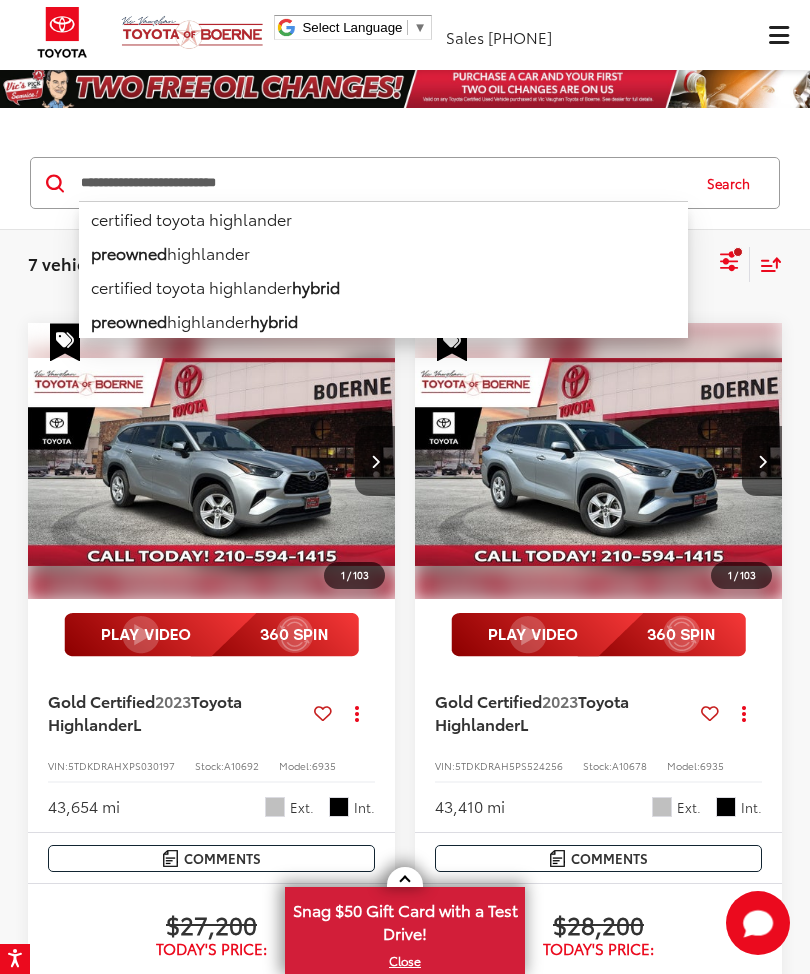 click on "preowned" at bounding box center [129, 252] 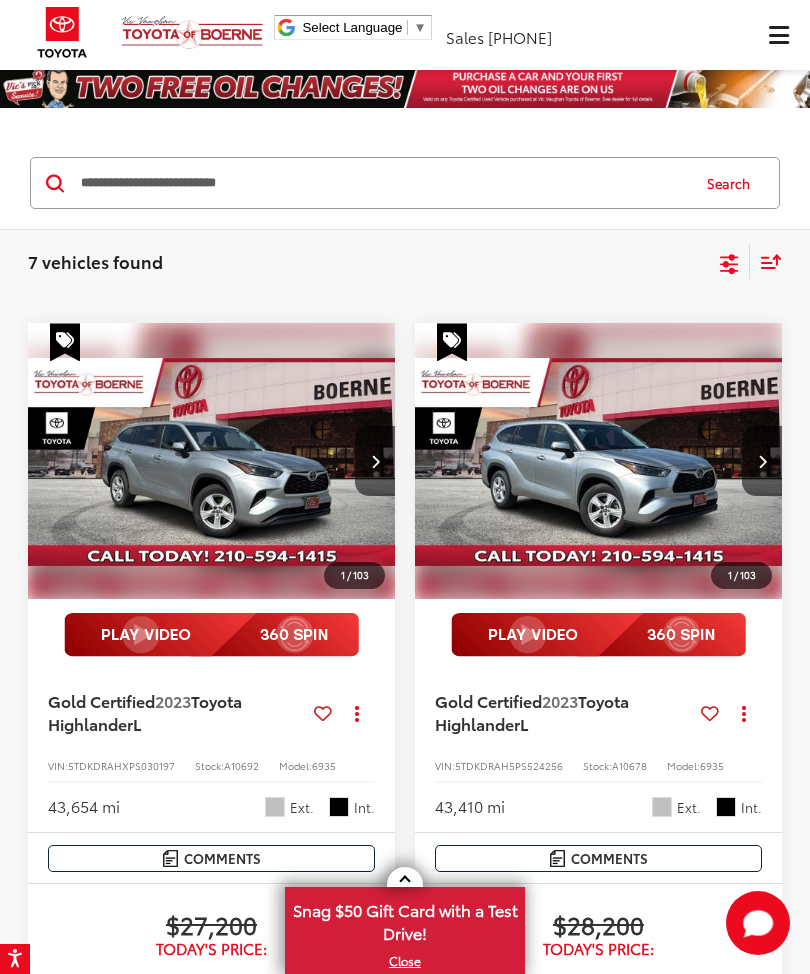 type on "**********" 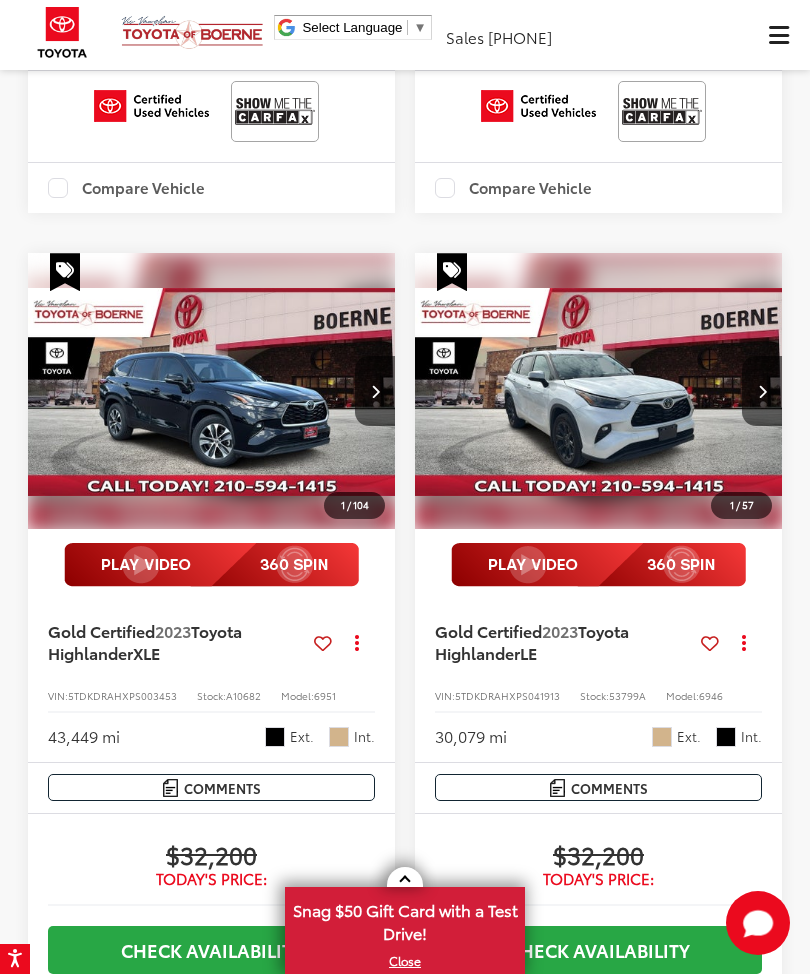 scroll, scrollTop: 994, scrollLeft: 0, axis: vertical 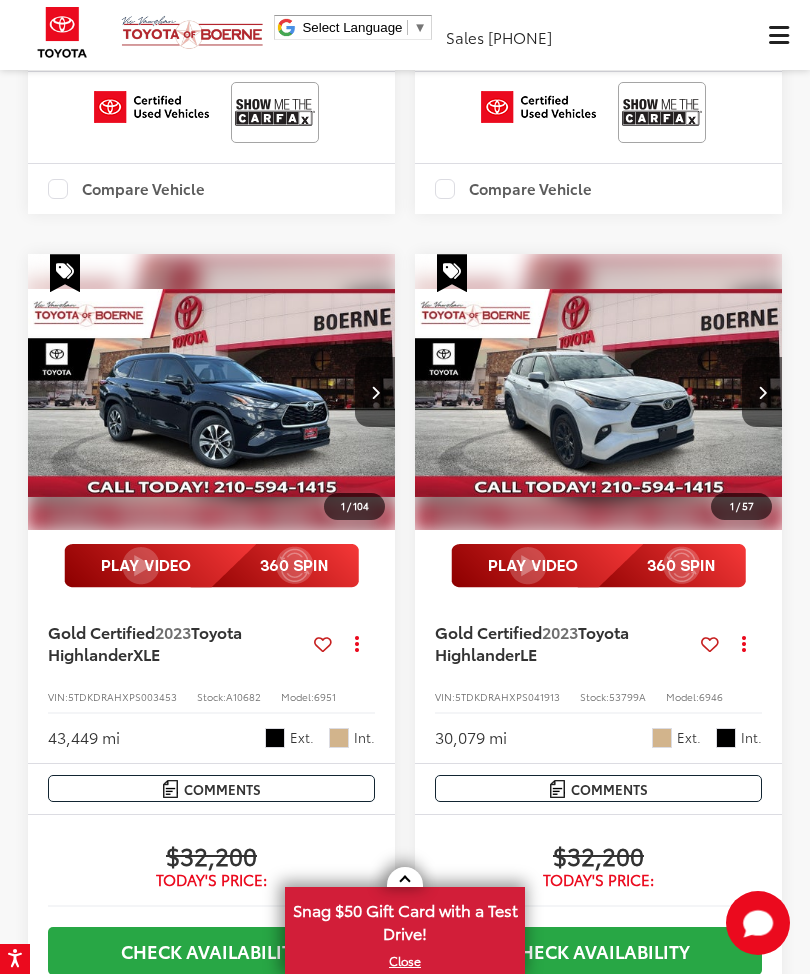 click at bounding box center (212, 393) 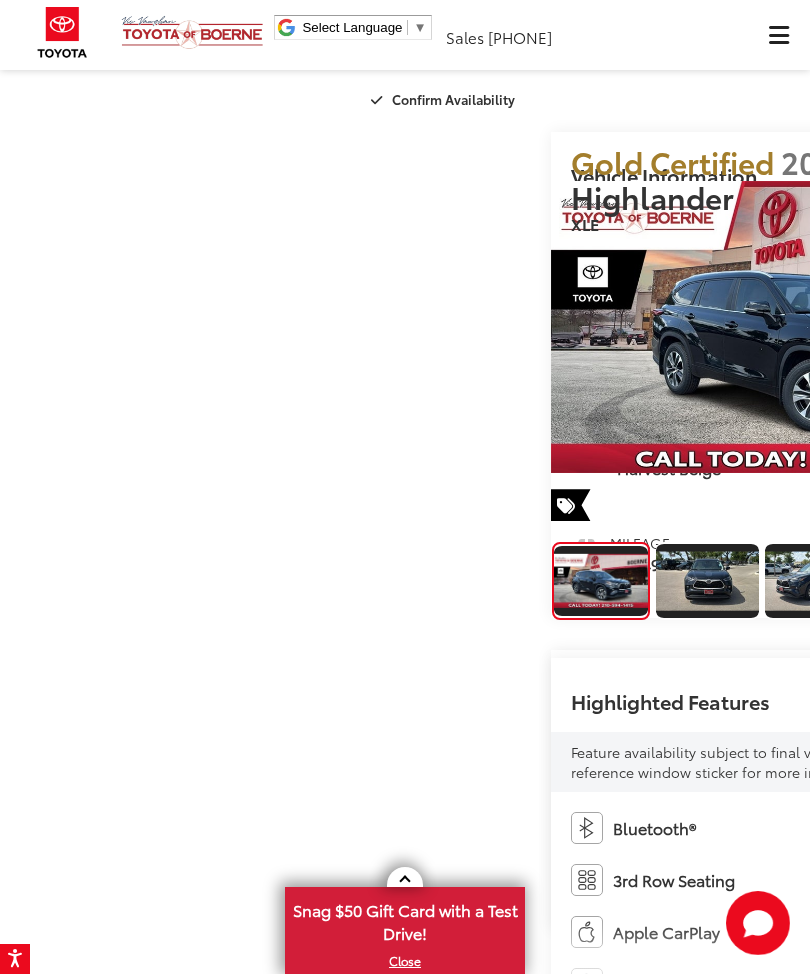 scroll, scrollTop: 176, scrollLeft: 0, axis: vertical 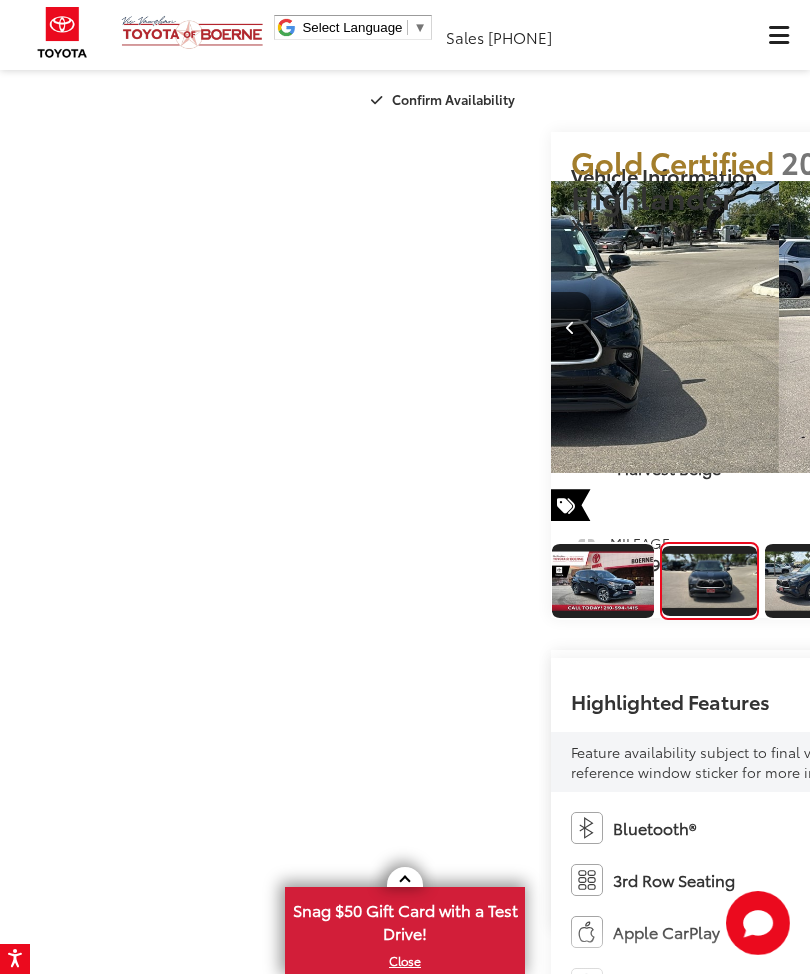 click at bounding box center [1050, 327] 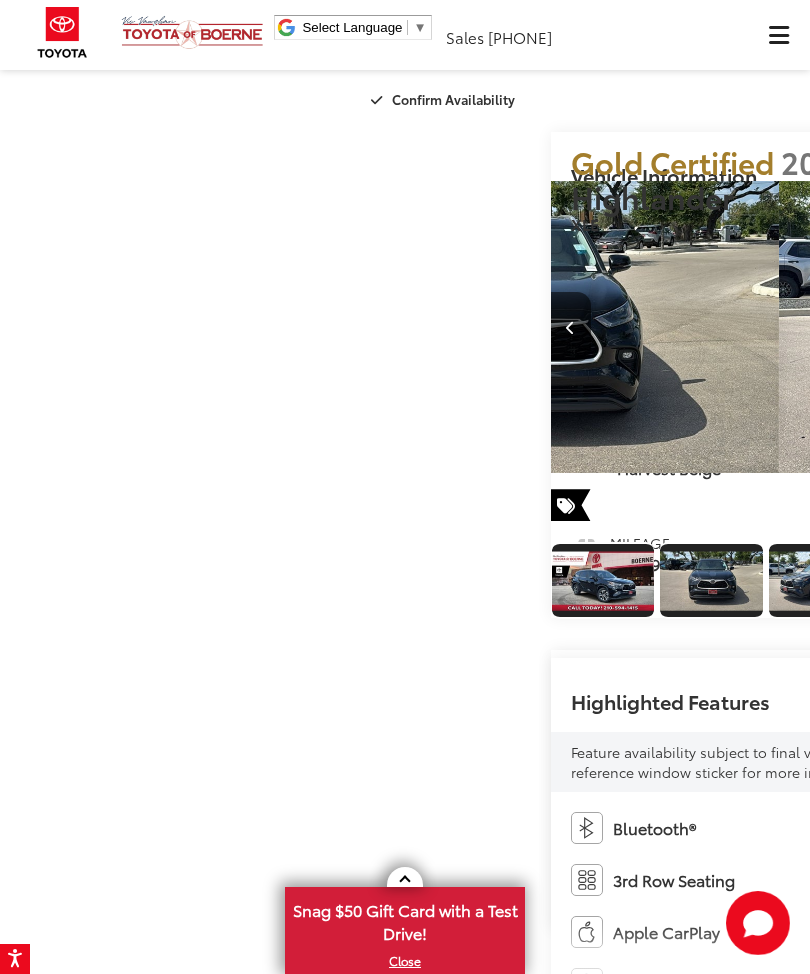 scroll, scrollTop: 0, scrollLeft: 1088, axis: horizontal 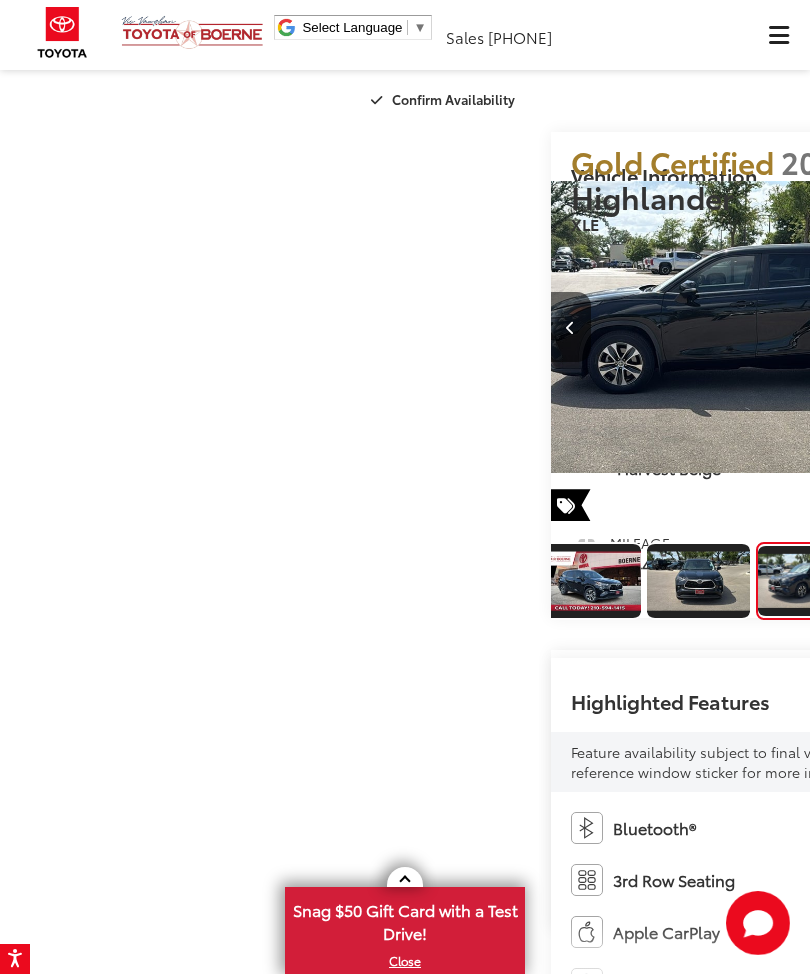 click at bounding box center (1050, 327) 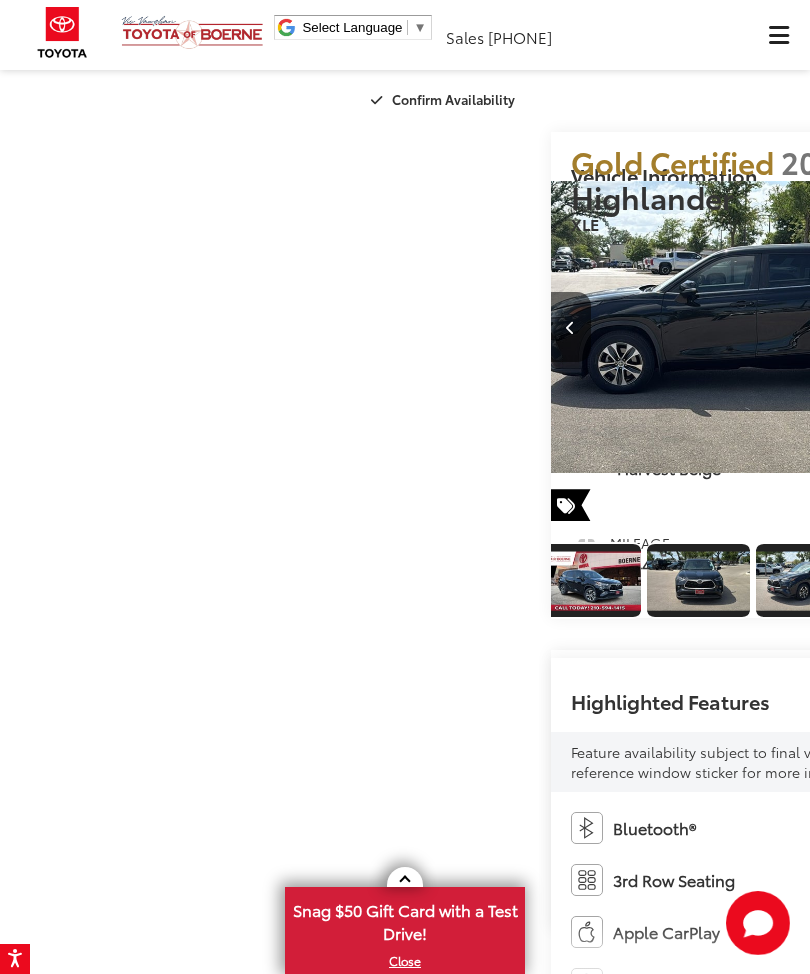 scroll, scrollTop: 0, scrollLeft: 1946, axis: horizontal 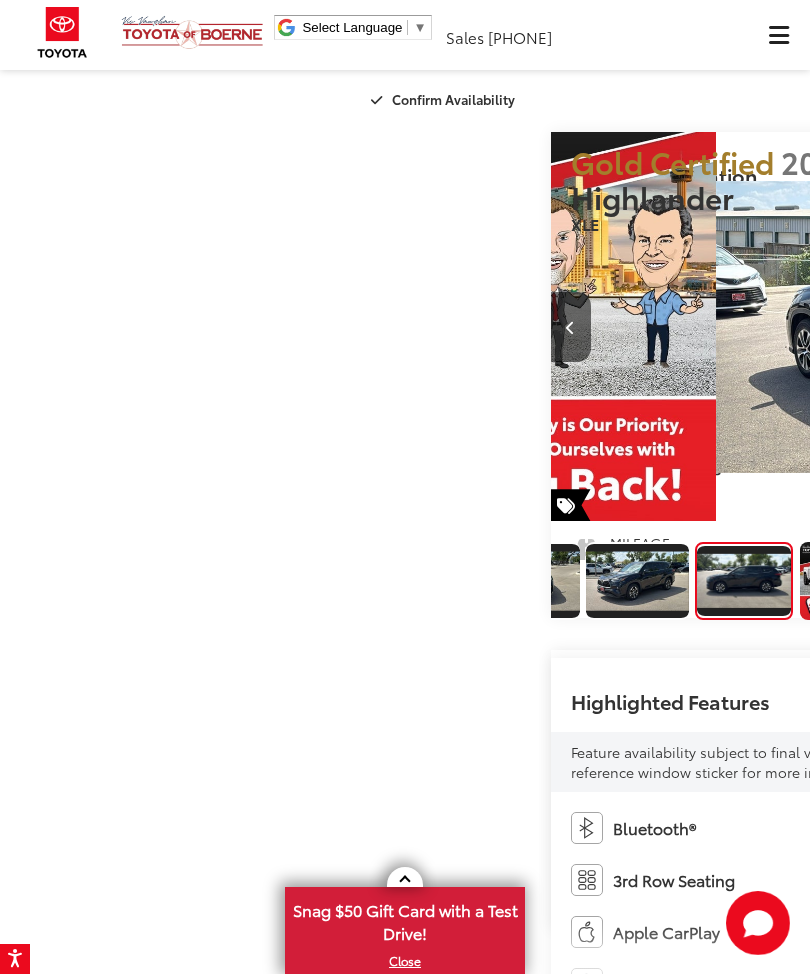 click at bounding box center [1050, 327] 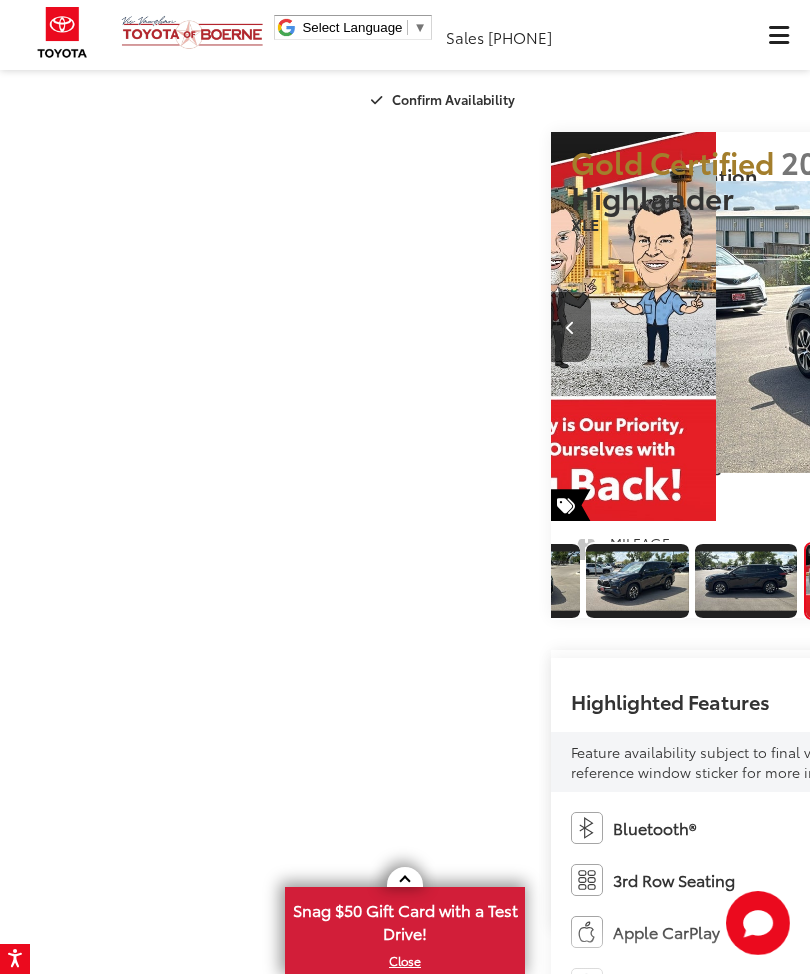 scroll, scrollTop: 0, scrollLeft: 2661, axis: horizontal 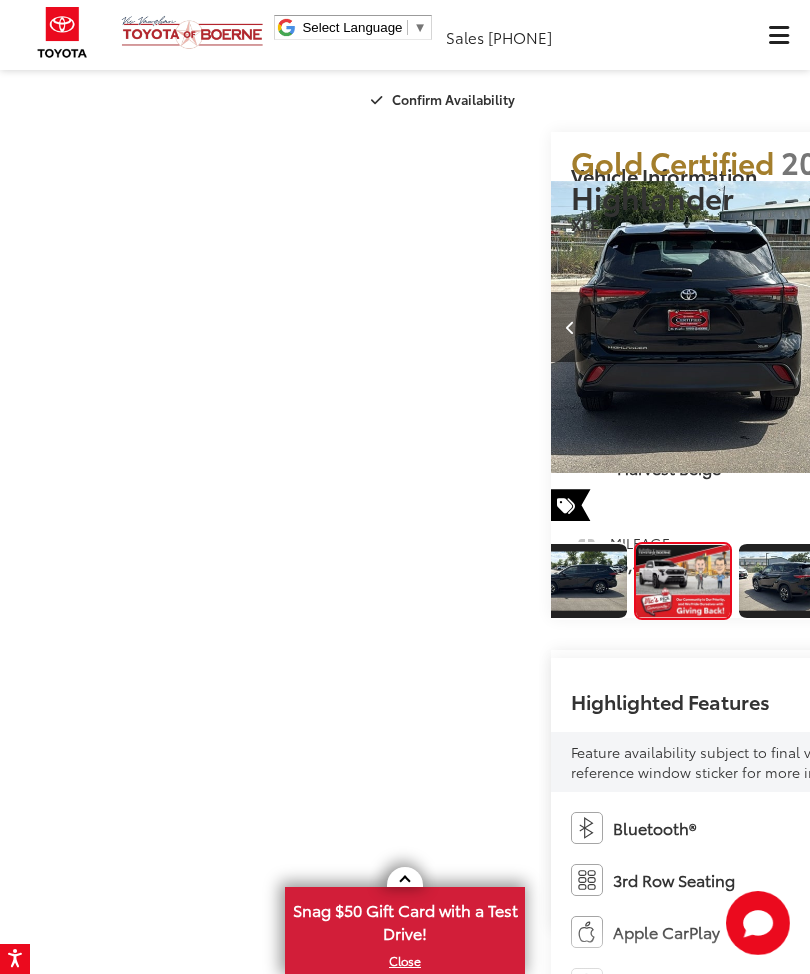 click at bounding box center (1050, 327) 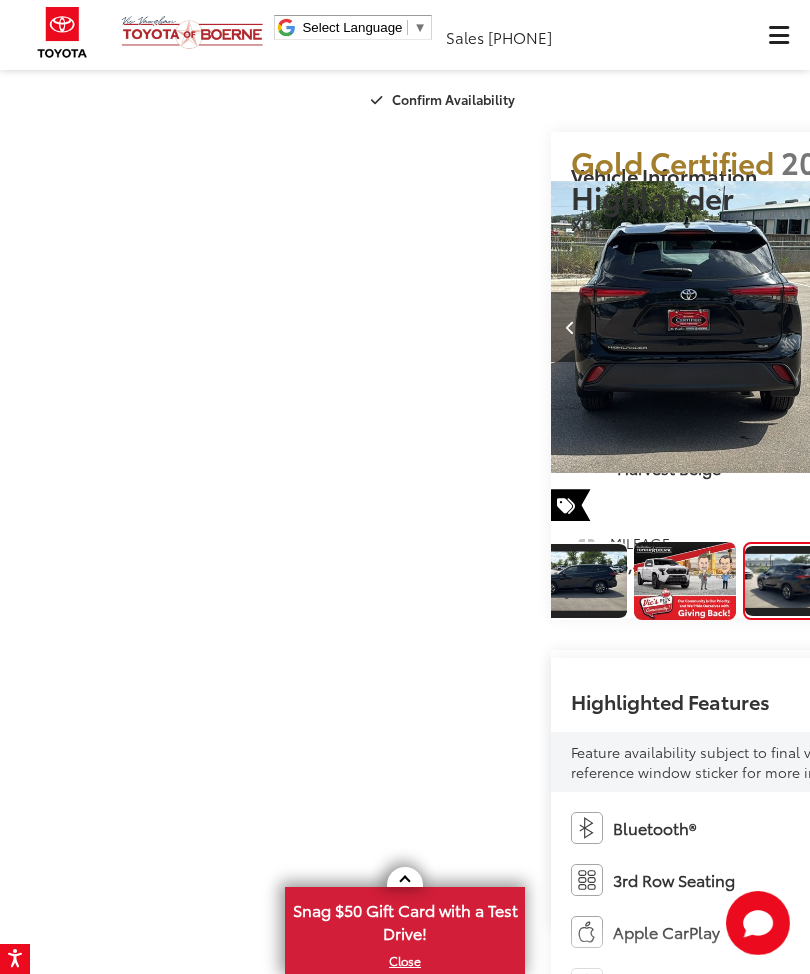 scroll, scrollTop: 0, scrollLeft: 3467, axis: horizontal 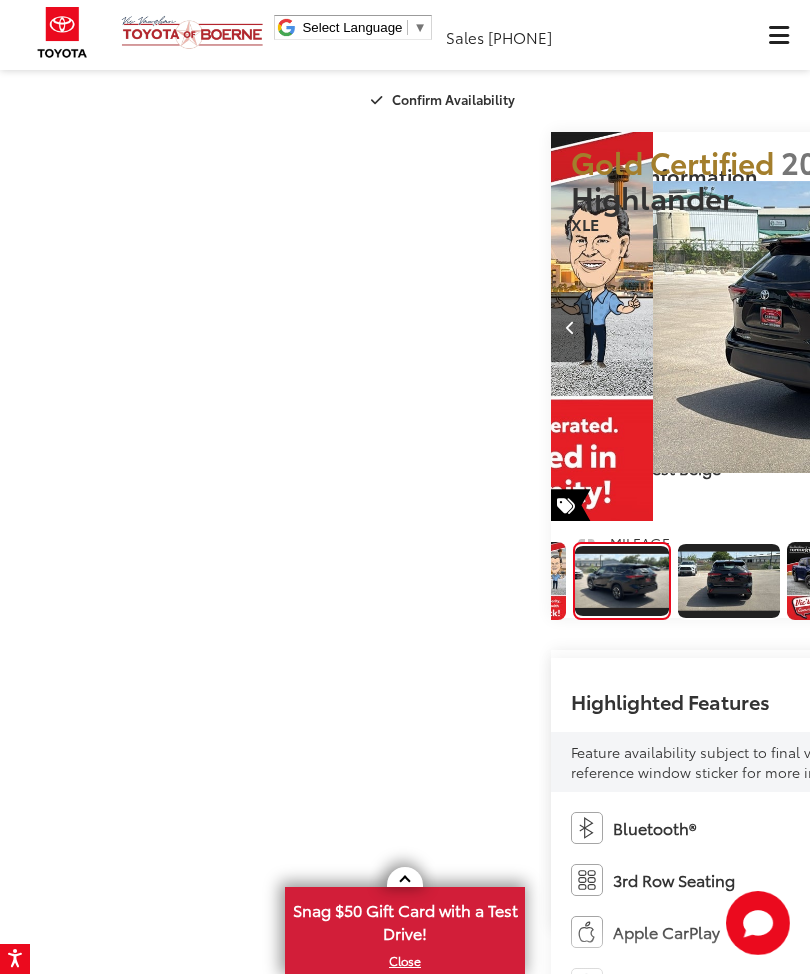 click at bounding box center [1050, 327] 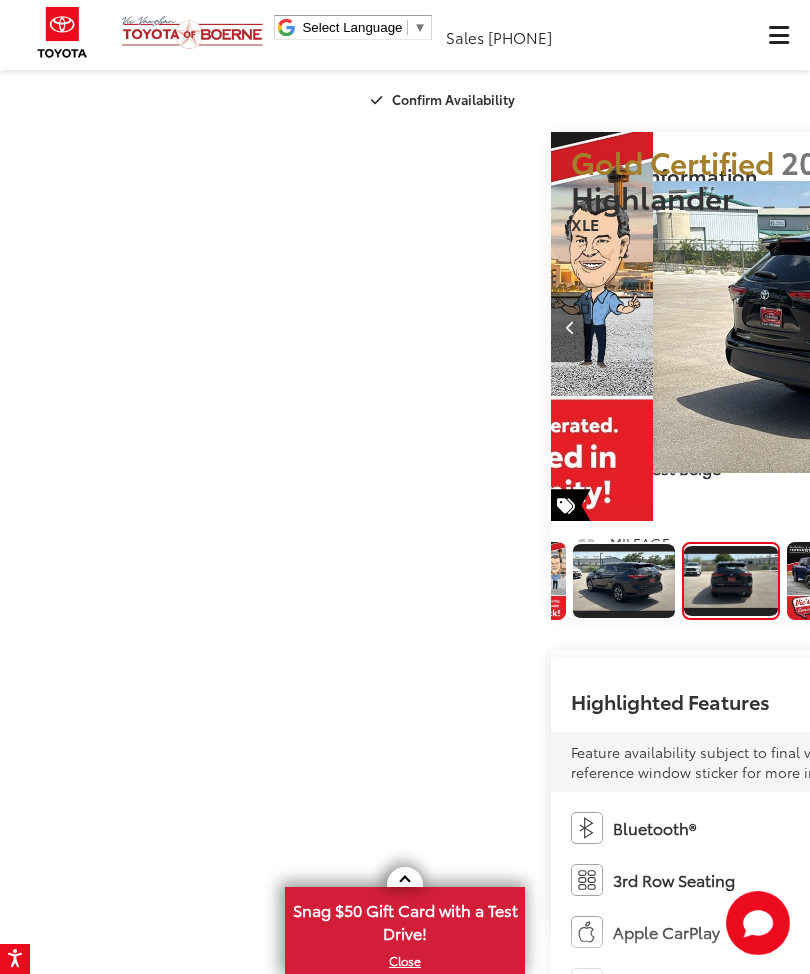 scroll, scrollTop: 0, scrollLeft: 4576, axis: horizontal 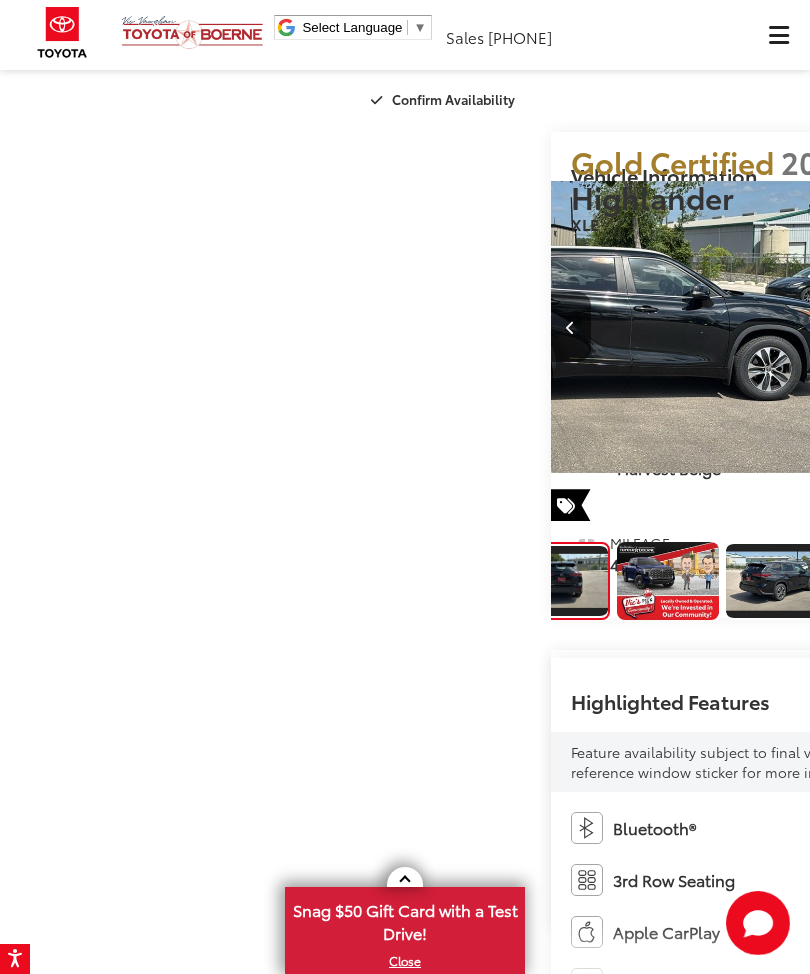 click at bounding box center (1050, 327) 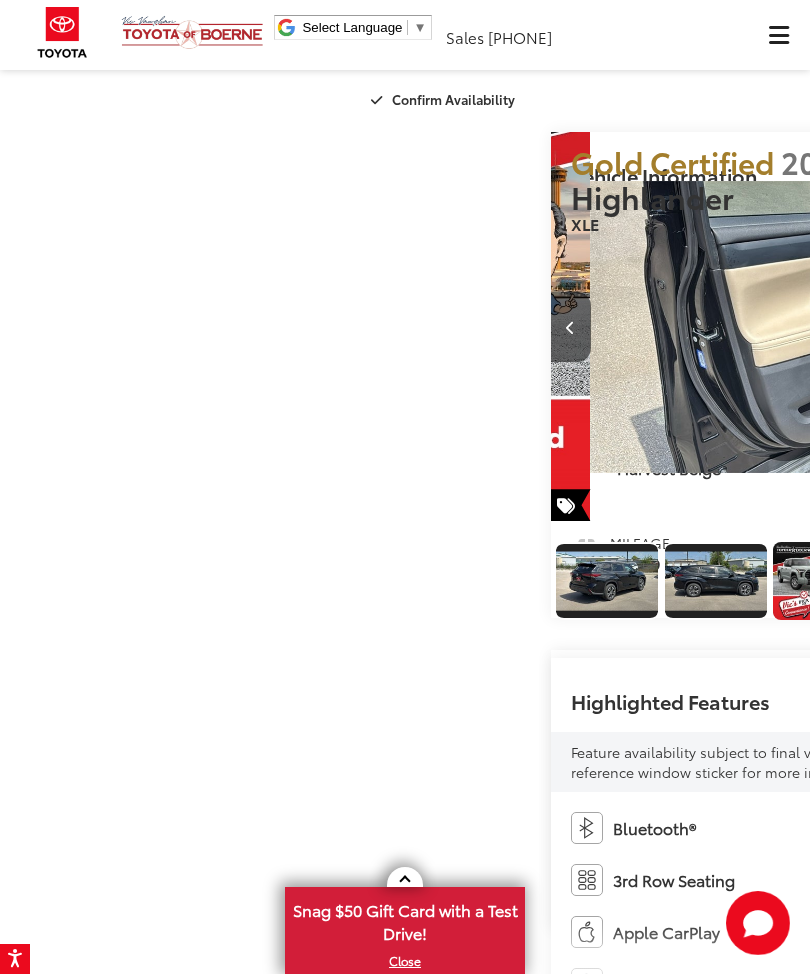 click at bounding box center (1050, 327) 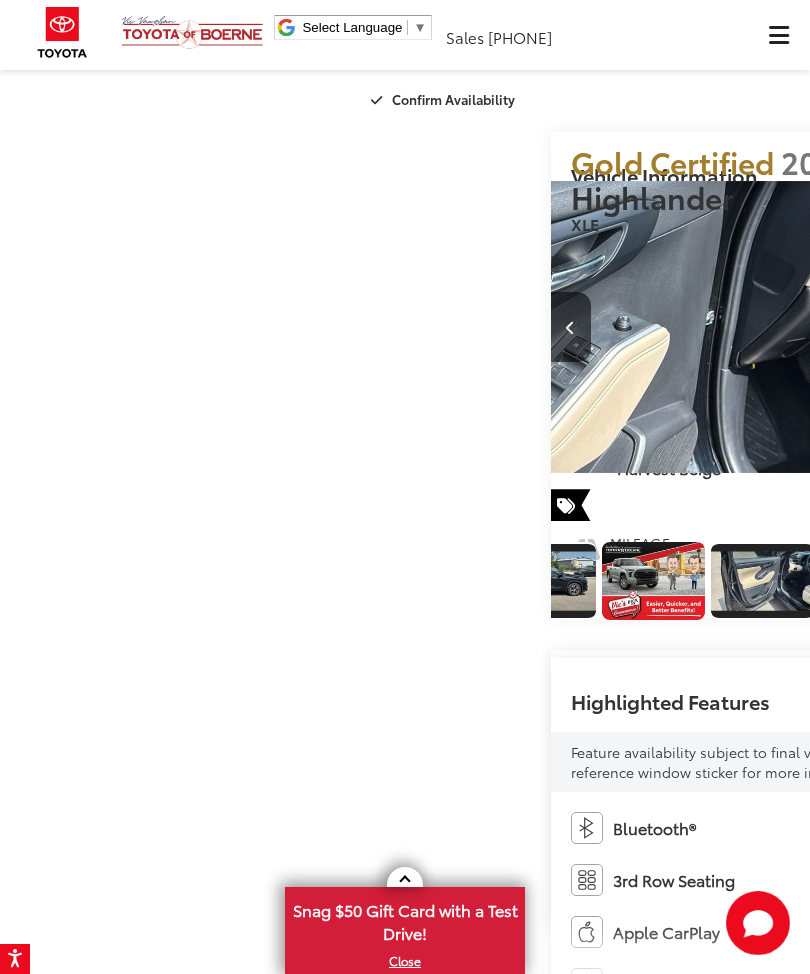 click at bounding box center (1050, 327) 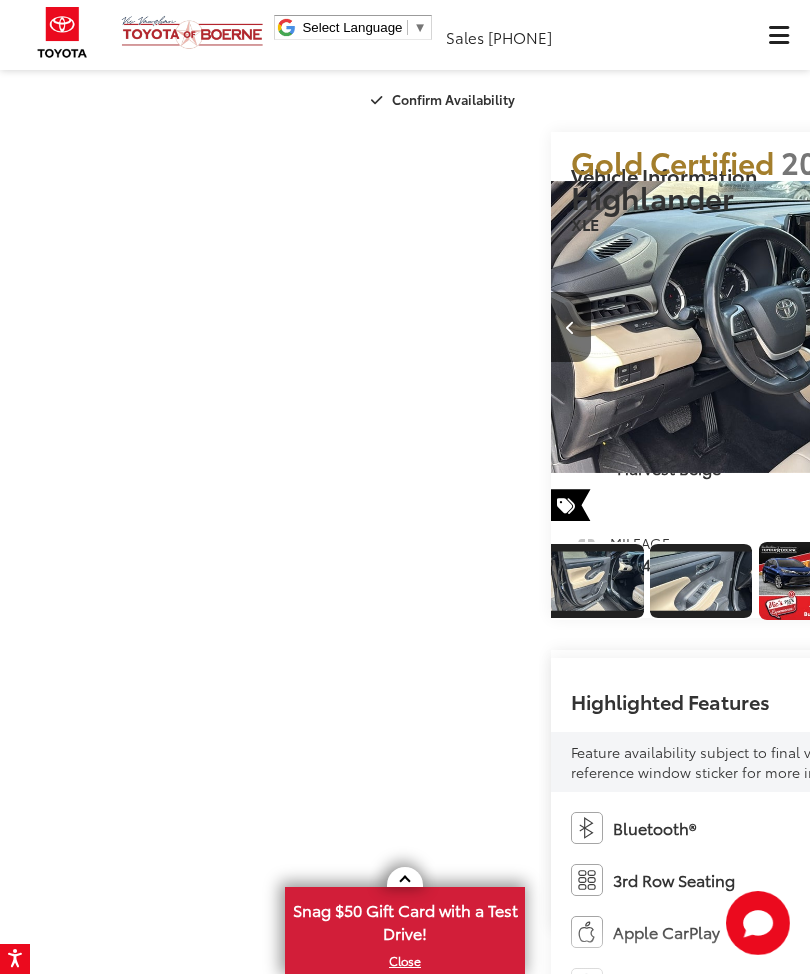 click at bounding box center [1050, 327] 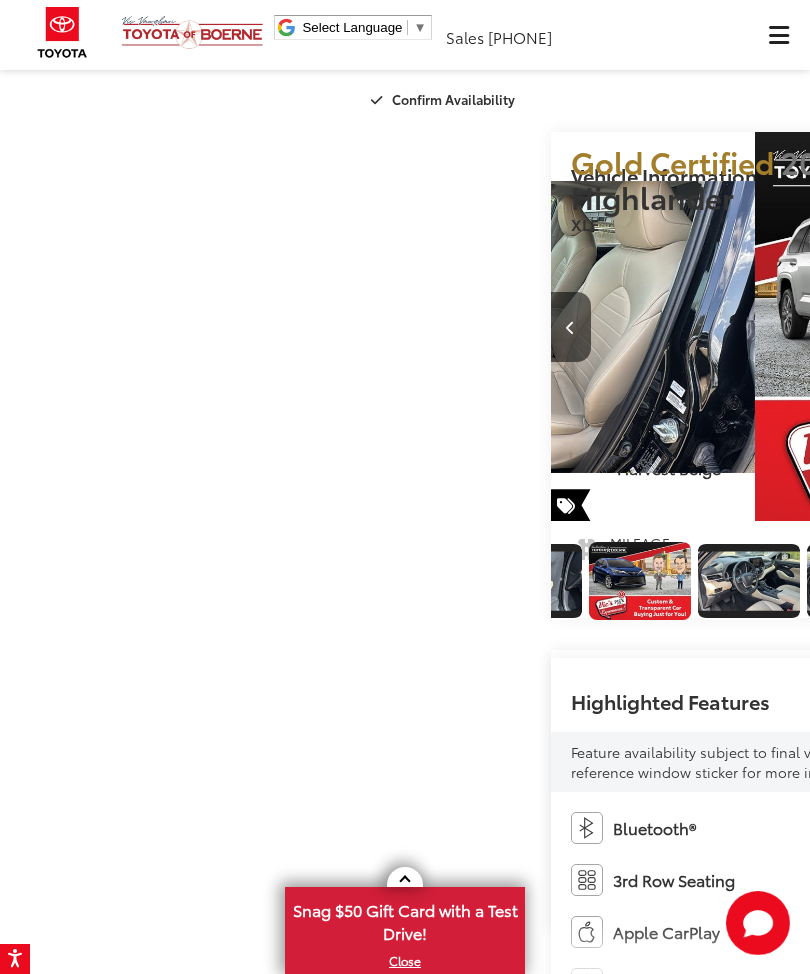 click at bounding box center (1050, 327) 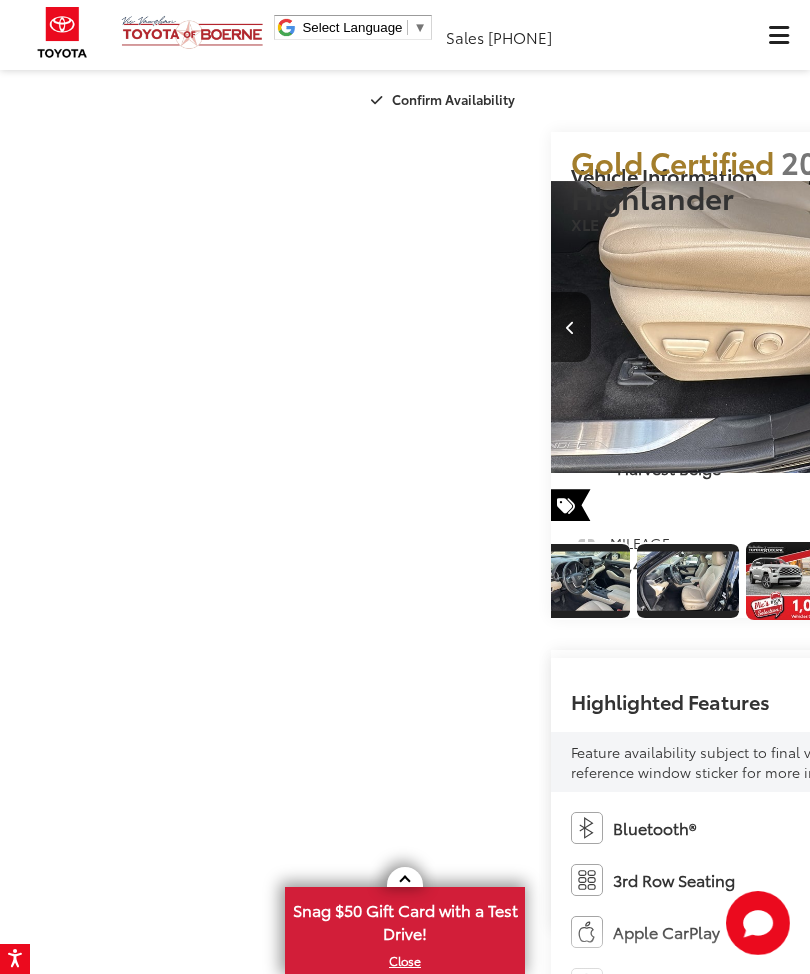 click at bounding box center (1050, 327) 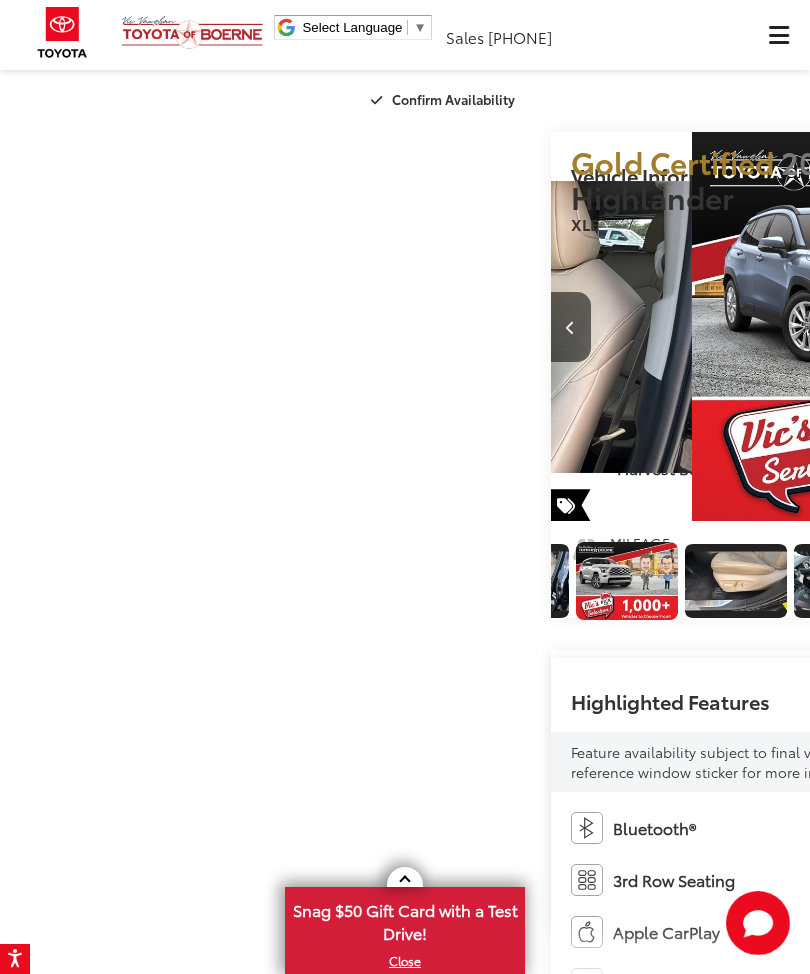 click at bounding box center (1050, 327) 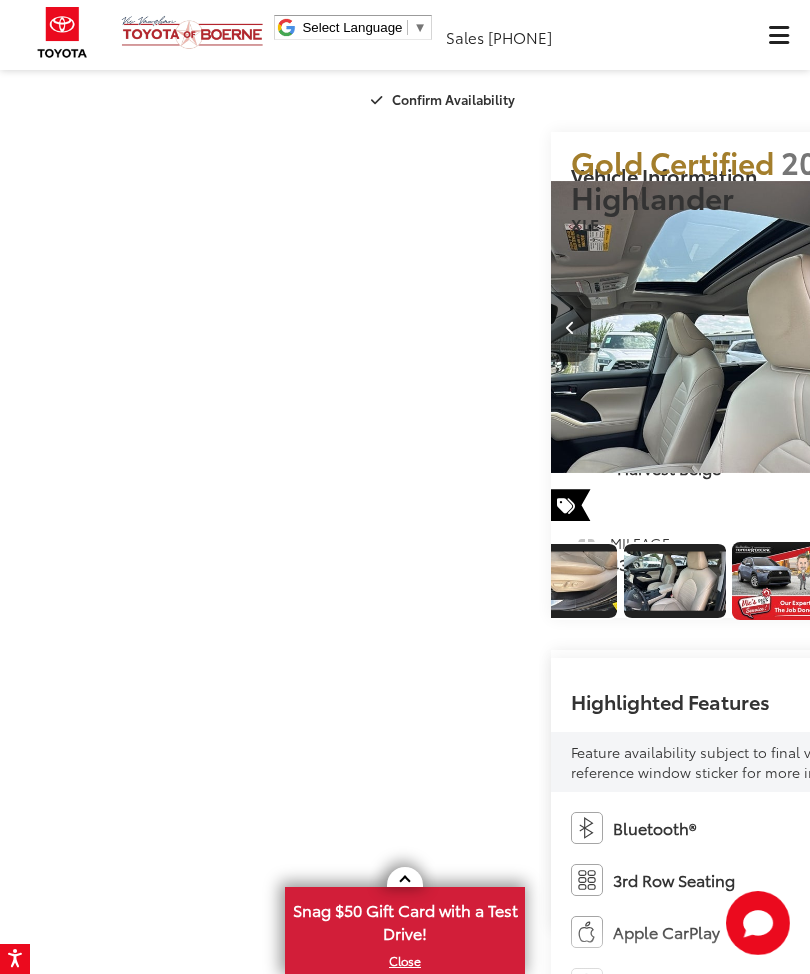 click at bounding box center (1050, 327) 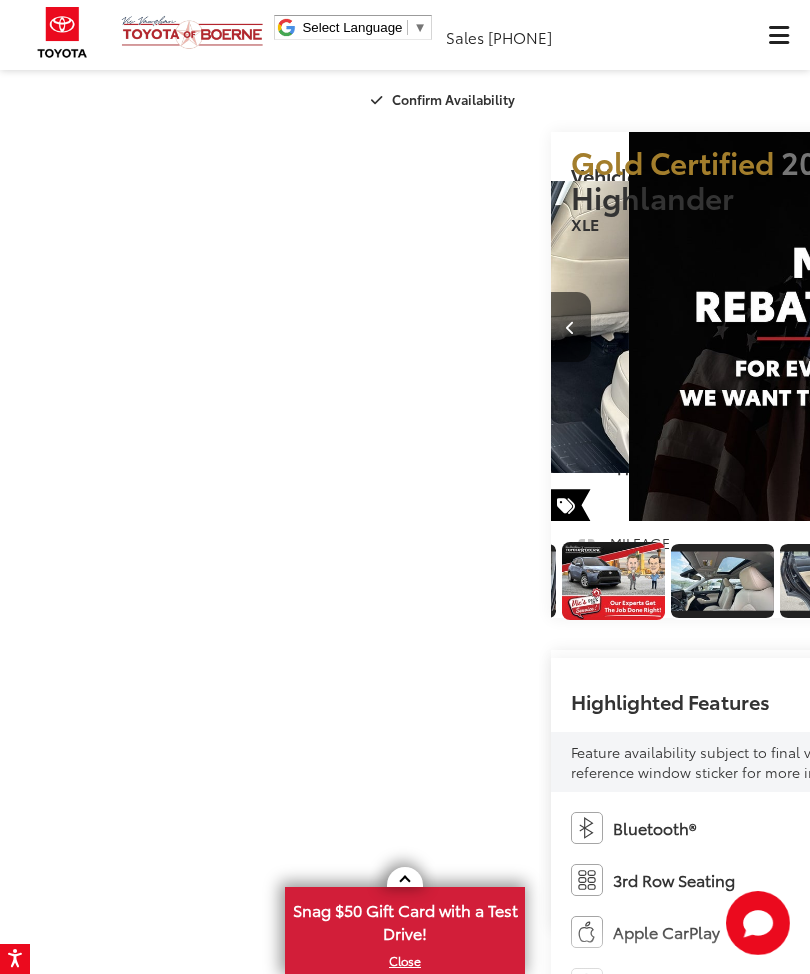 click at bounding box center (1050, 327) 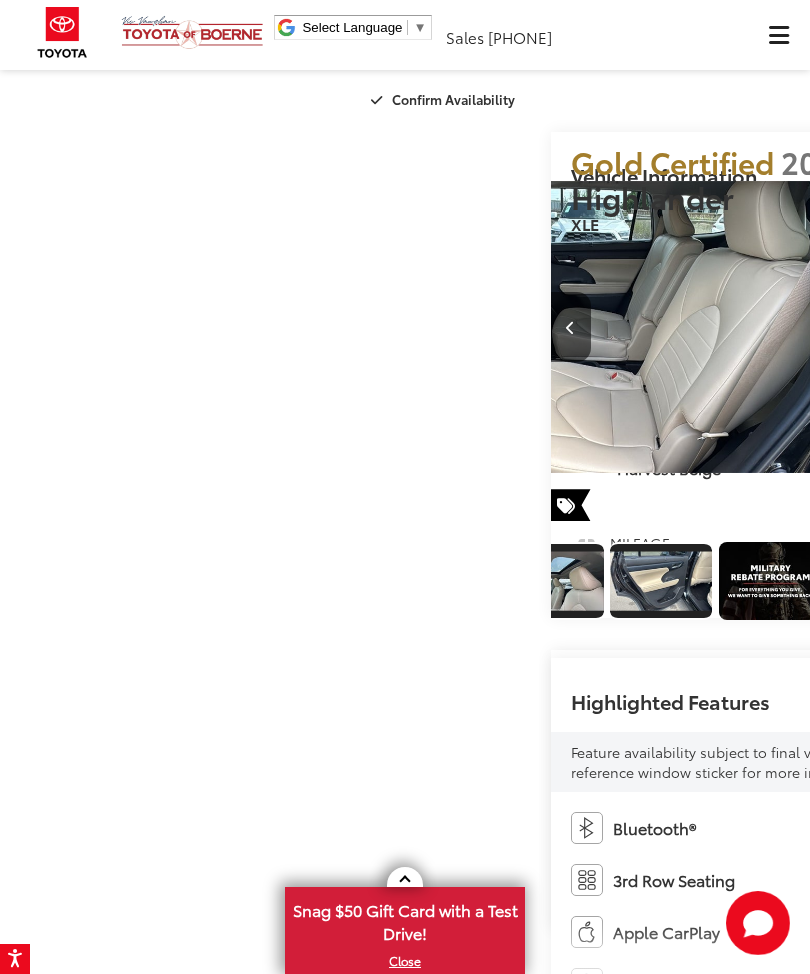 click at bounding box center [1050, 327] 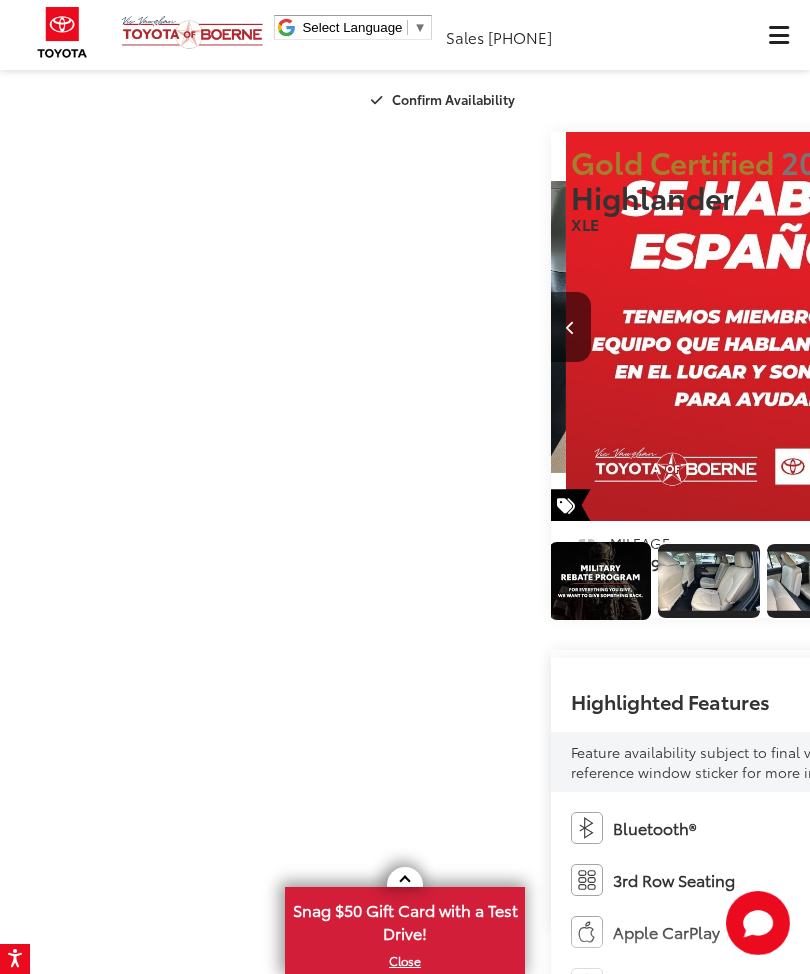 click at bounding box center [1050, 327] 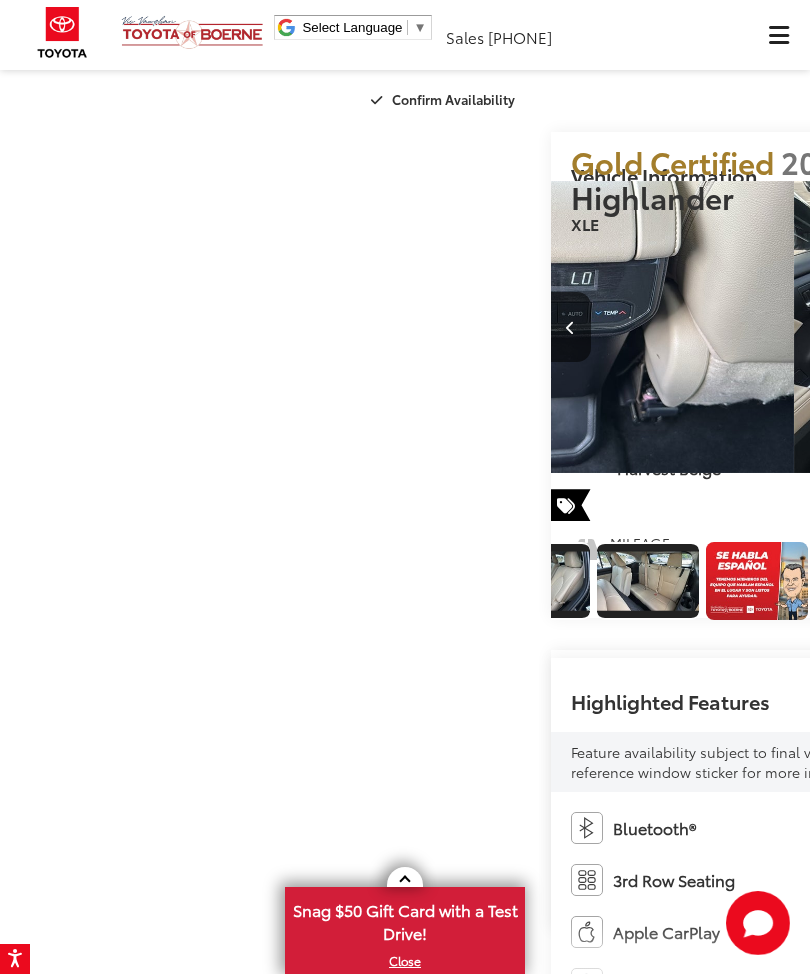 click at bounding box center [1050, 327] 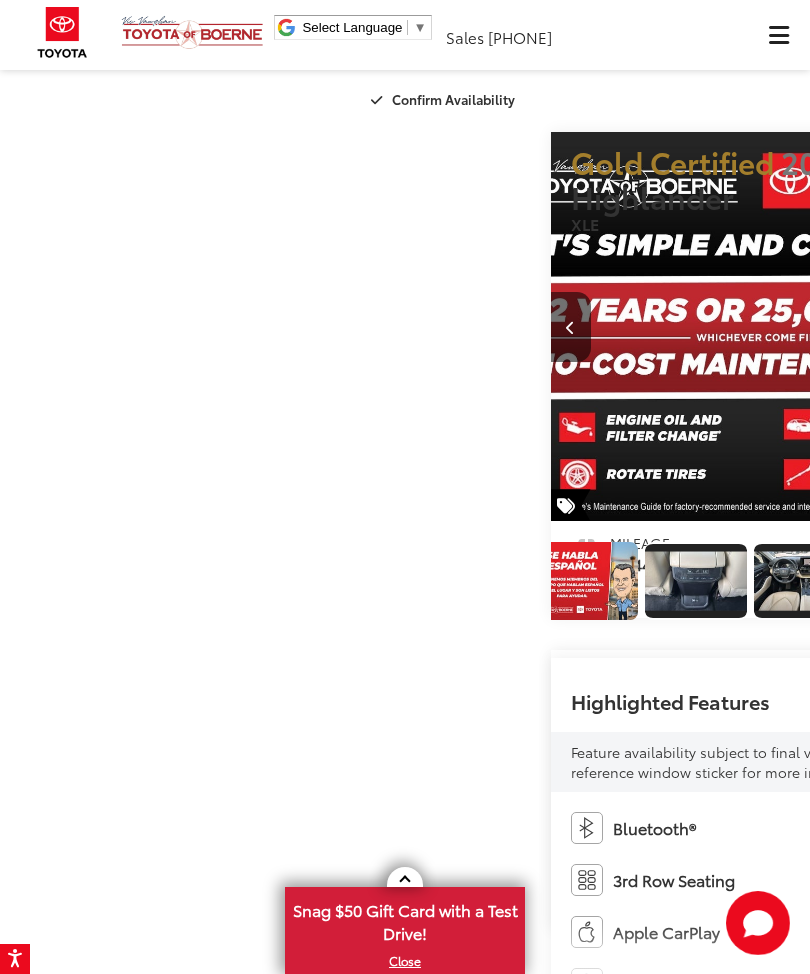 click at bounding box center (1050, 327) 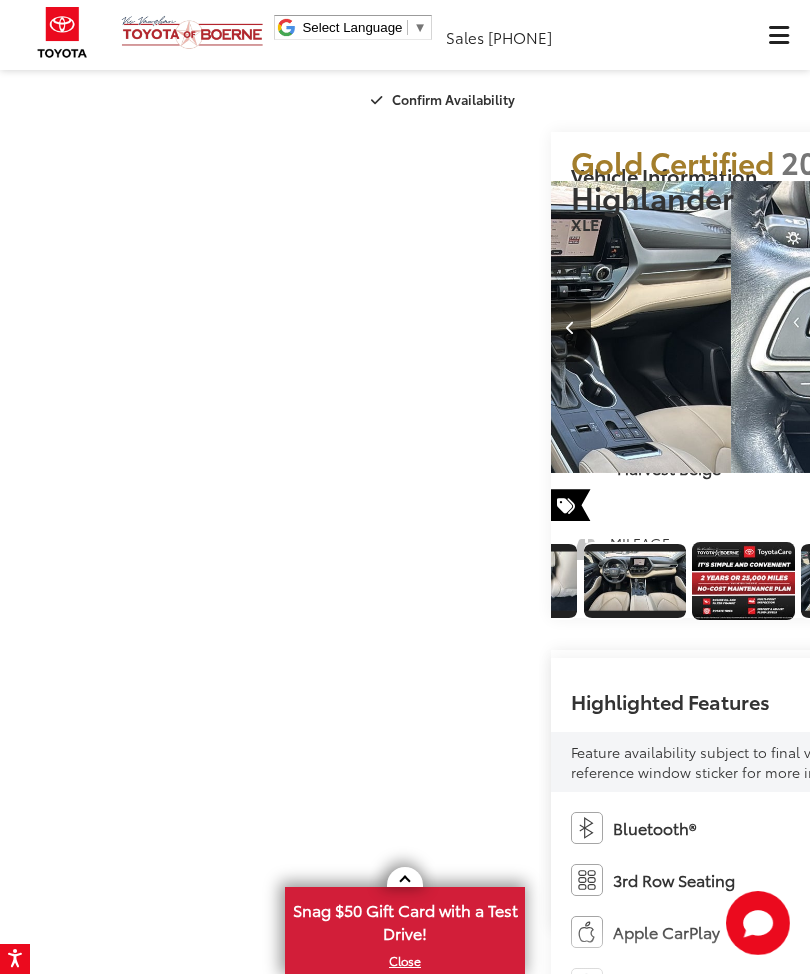 click at bounding box center [1050, 327] 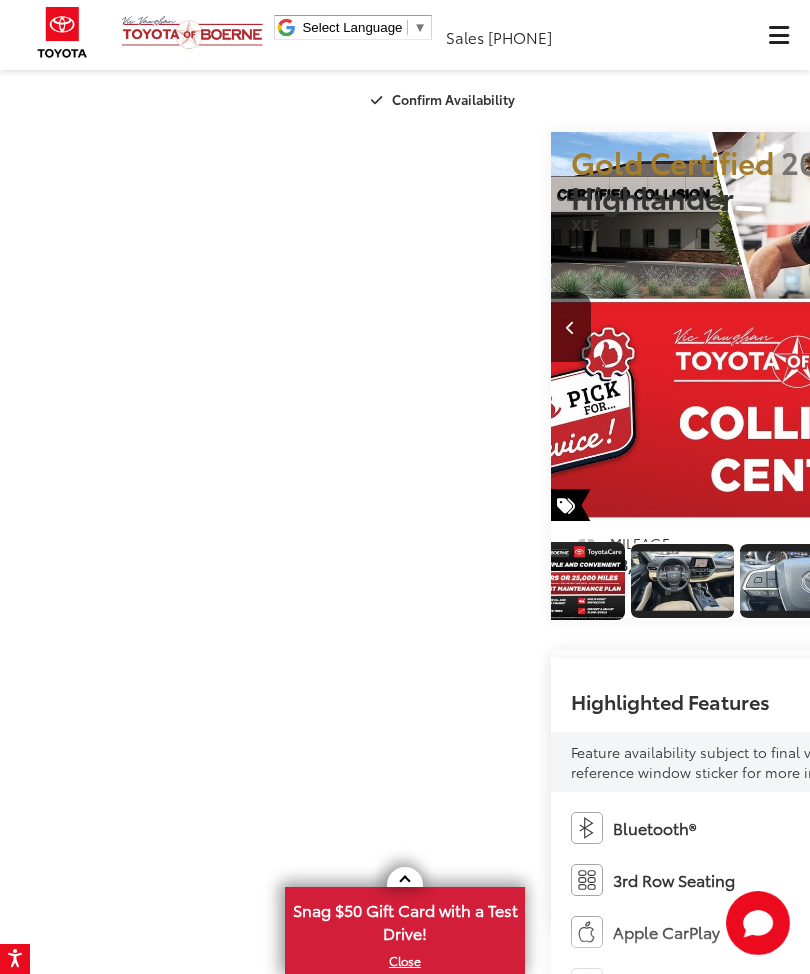 click at bounding box center [1050, 327] 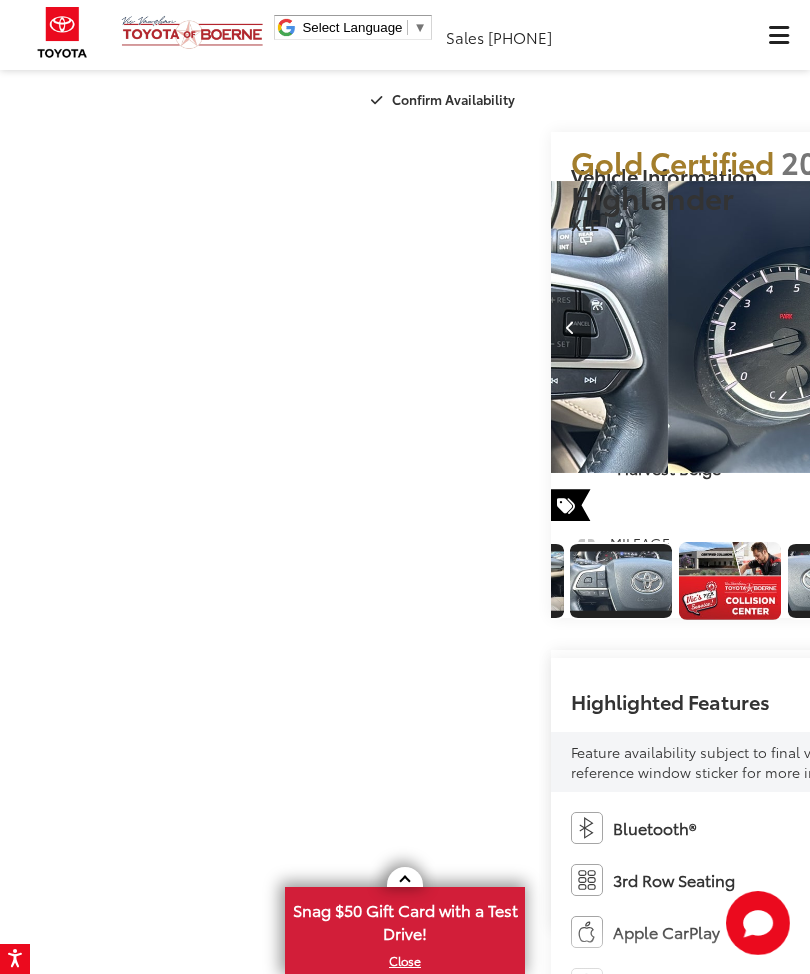 click at bounding box center [1050, 327] 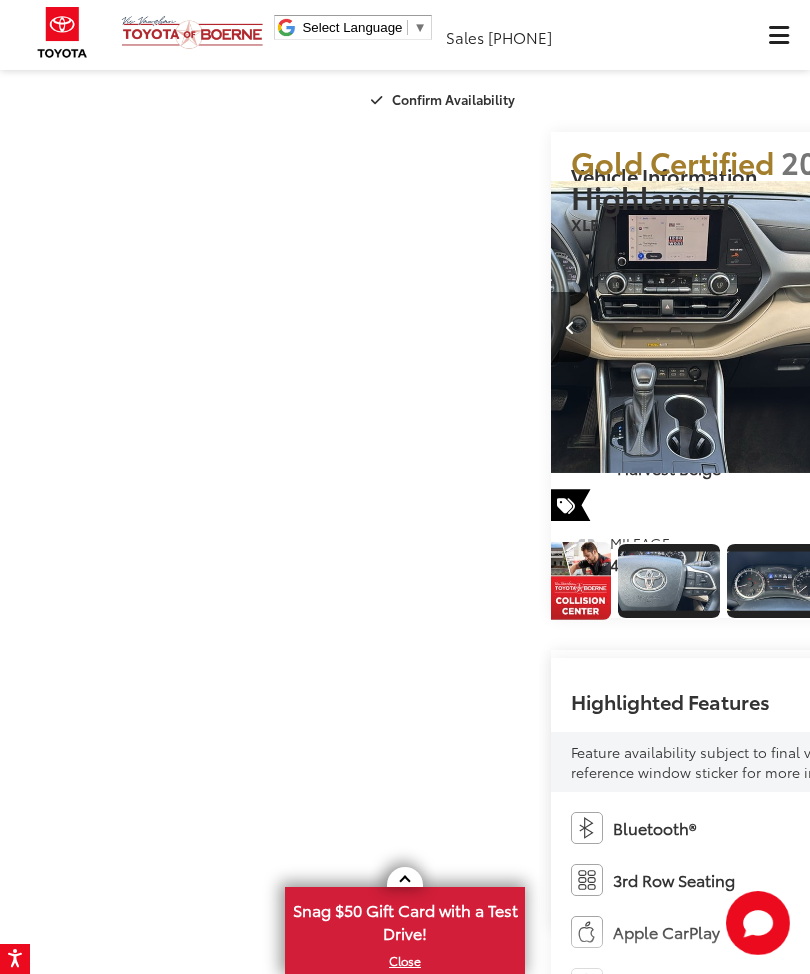 click at bounding box center (1050, 327) 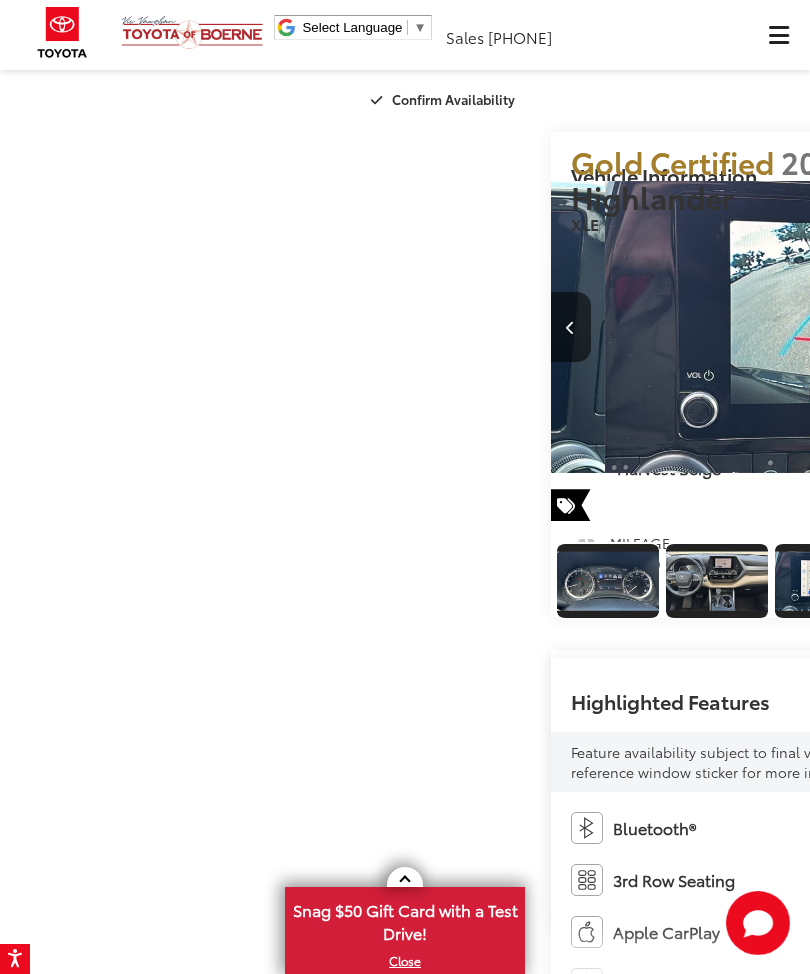 click at bounding box center [571, 327] 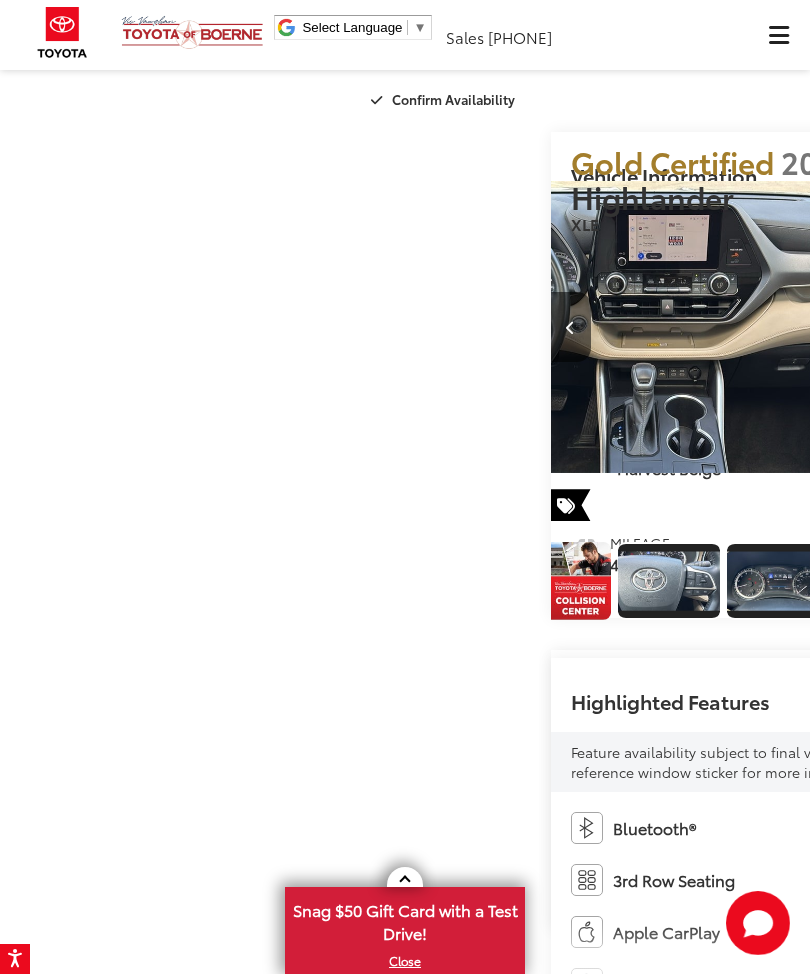click at bounding box center [-5592, 326] 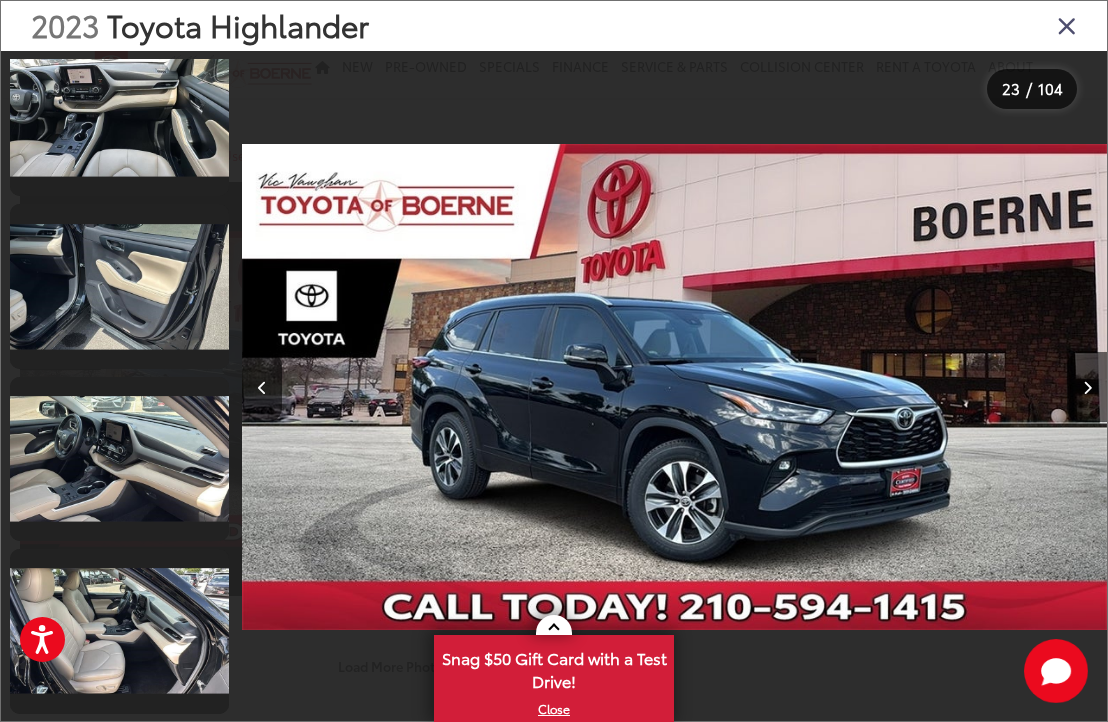 scroll, scrollTop: 12376, scrollLeft: 0, axis: vertical 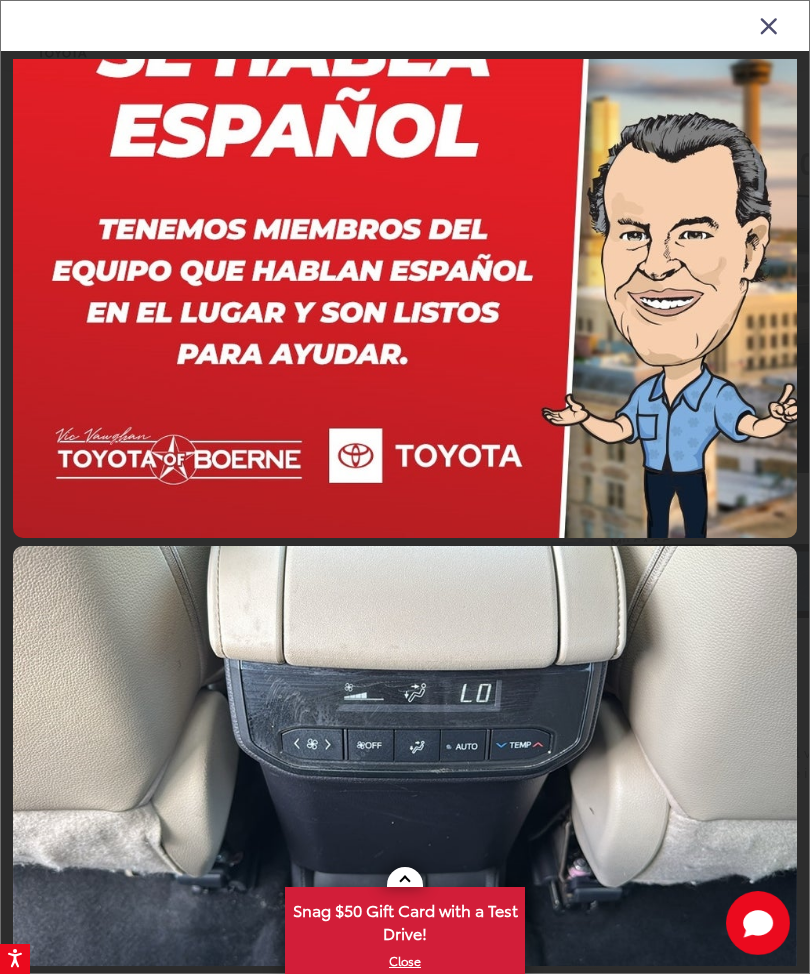 click on "X" at bounding box center (405, 961) 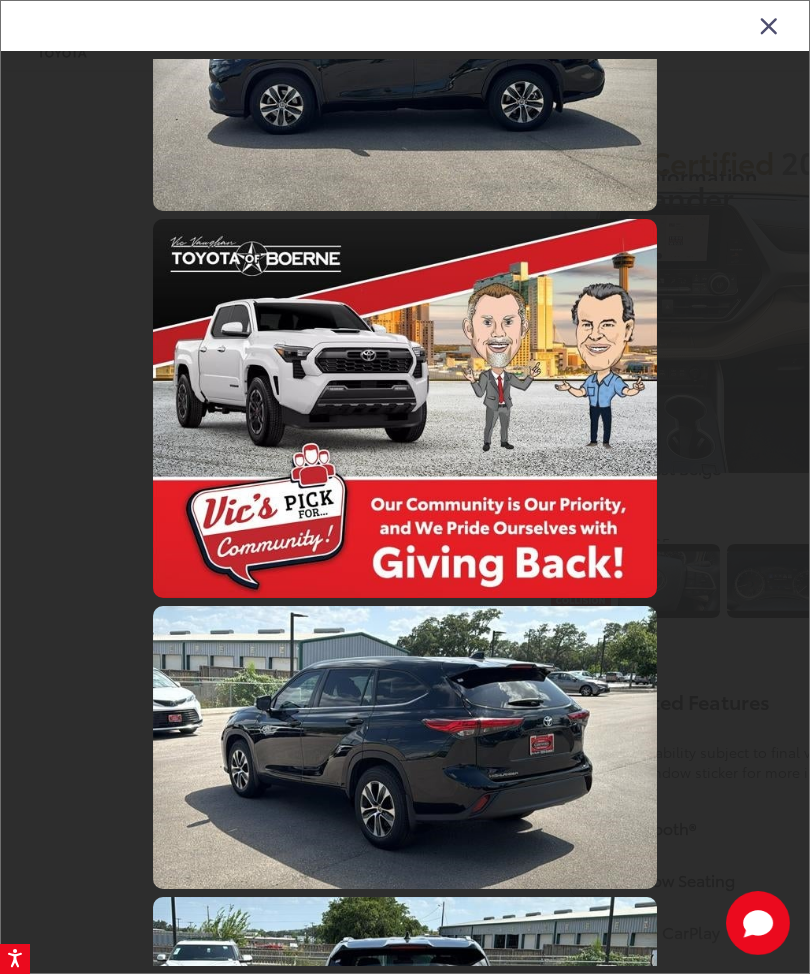 scroll, scrollTop: 26501, scrollLeft: 0, axis: vertical 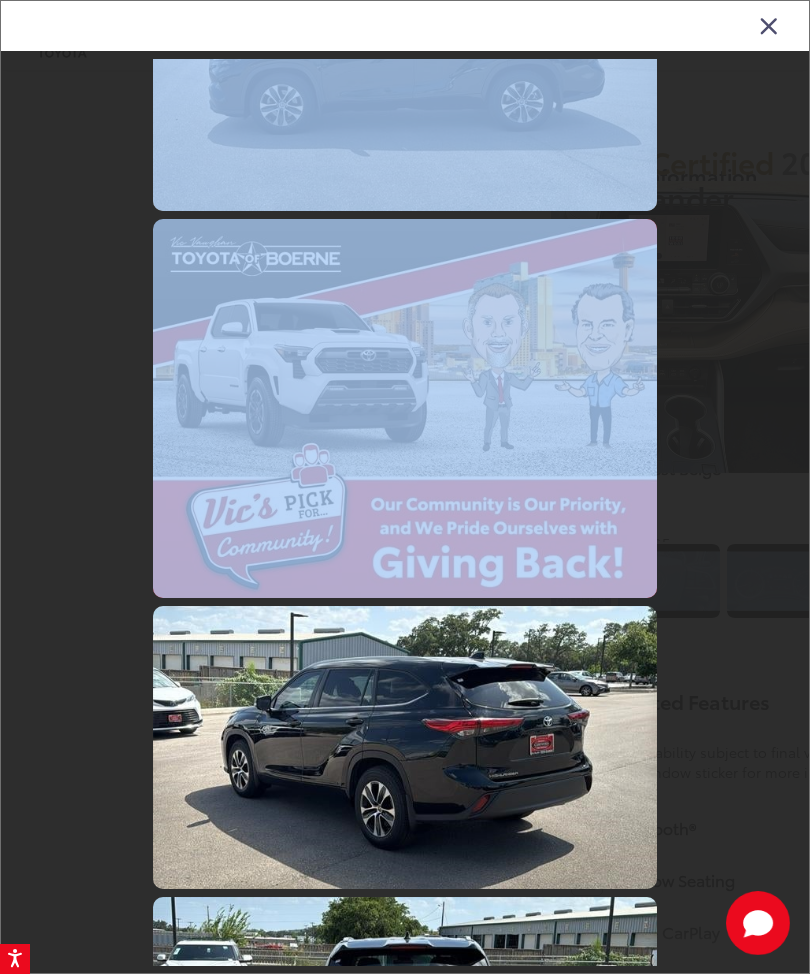 click at bounding box center (405, 537) 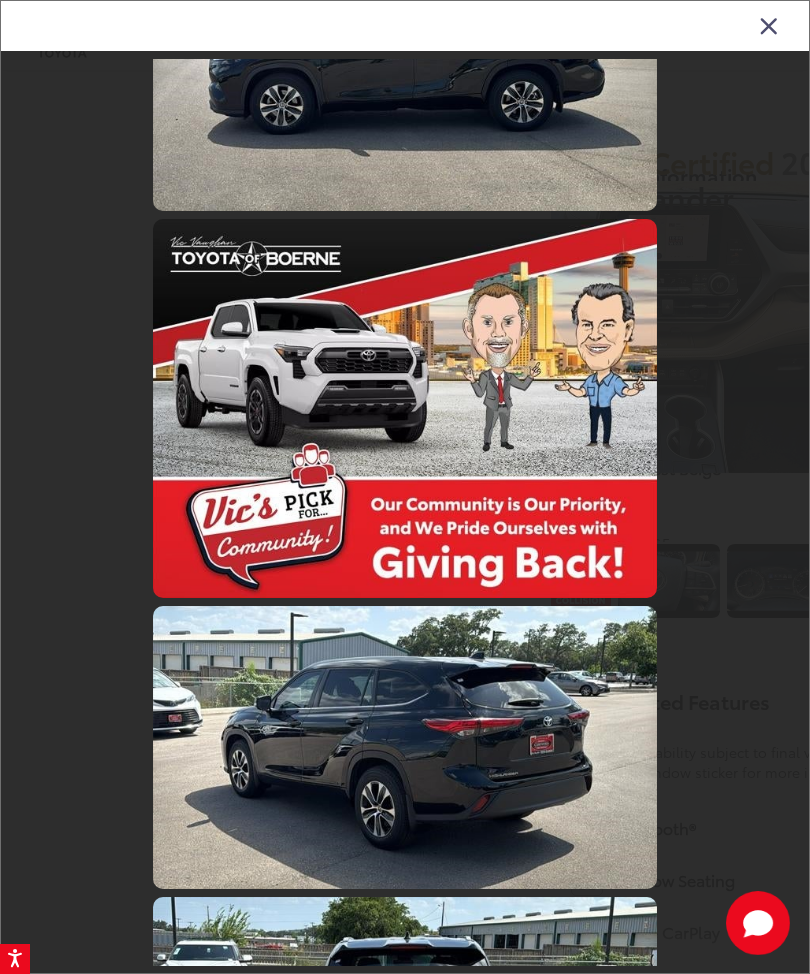 click at bounding box center (405, -5930) 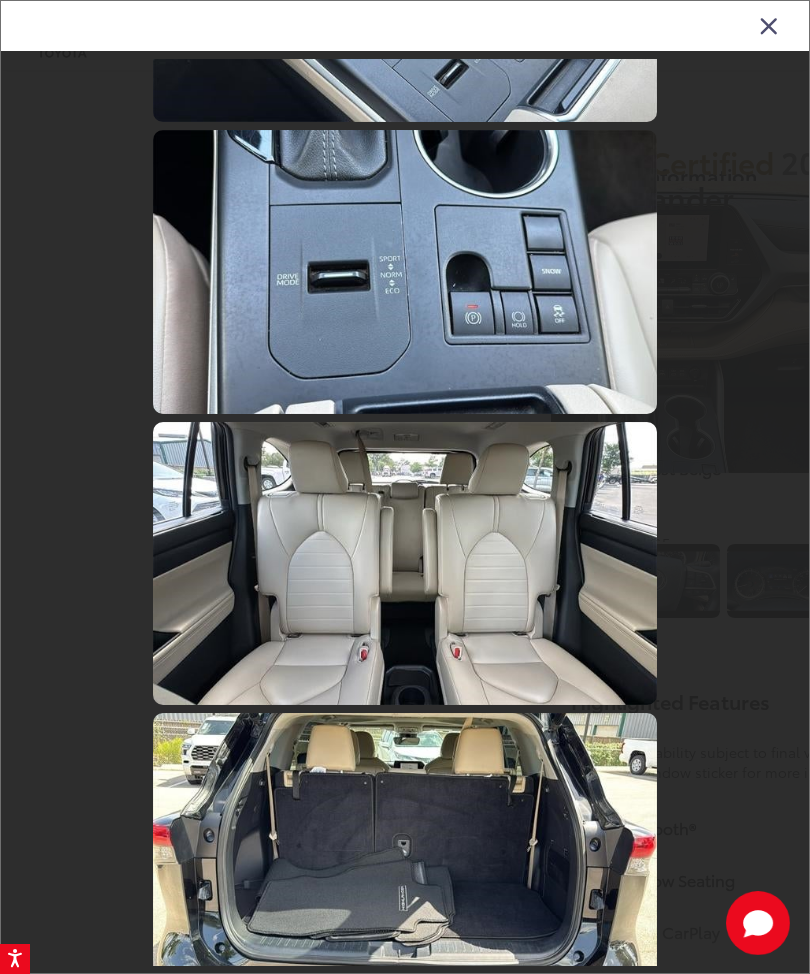 scroll, scrollTop: 37724, scrollLeft: 0, axis: vertical 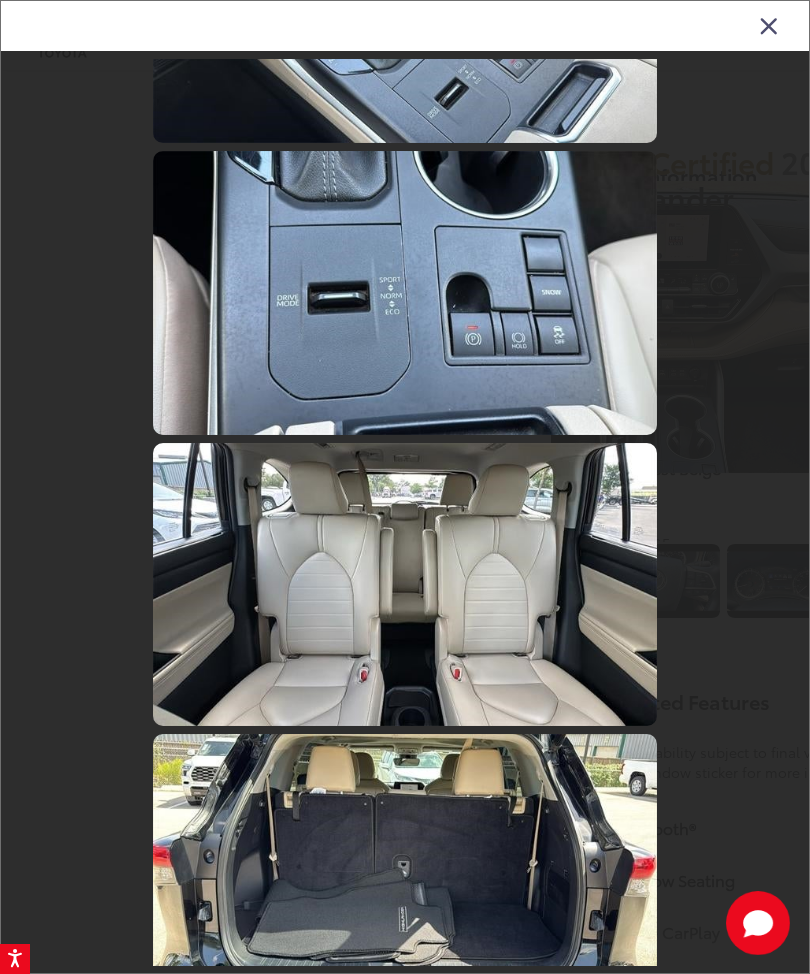 click at bounding box center (769, 25) 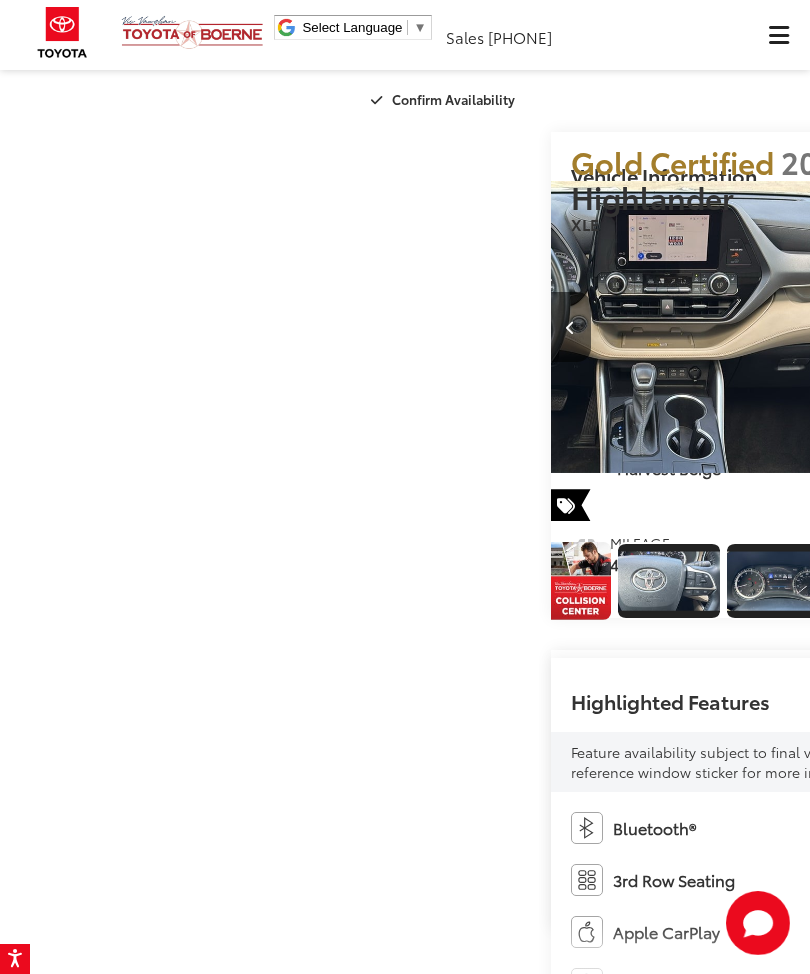 scroll, scrollTop: 0, scrollLeft: 0, axis: both 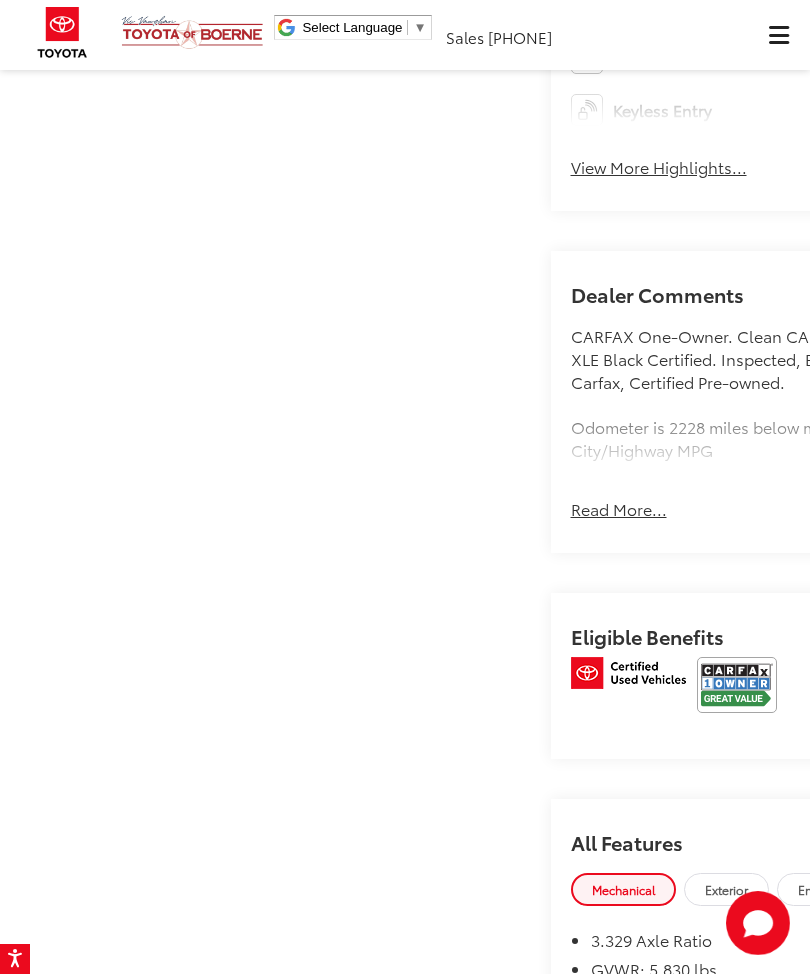 click at bounding box center (810, -284) 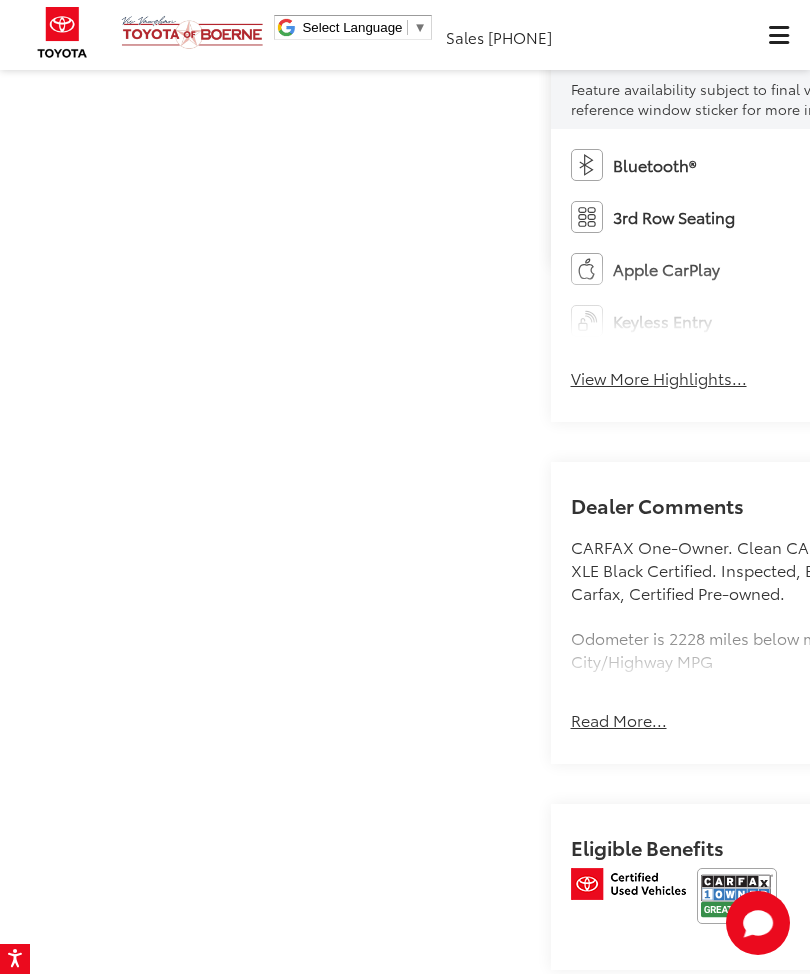 scroll, scrollTop: 472, scrollLeft: 0, axis: vertical 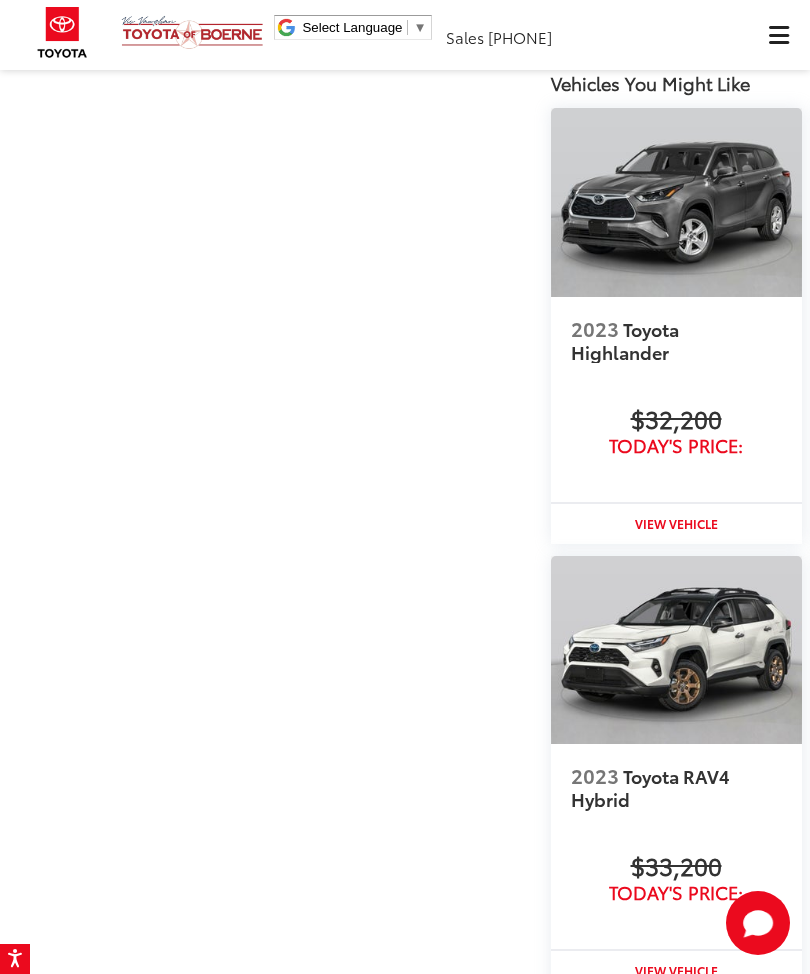 click on "View More Highlights..." at bounding box center [659, -946] 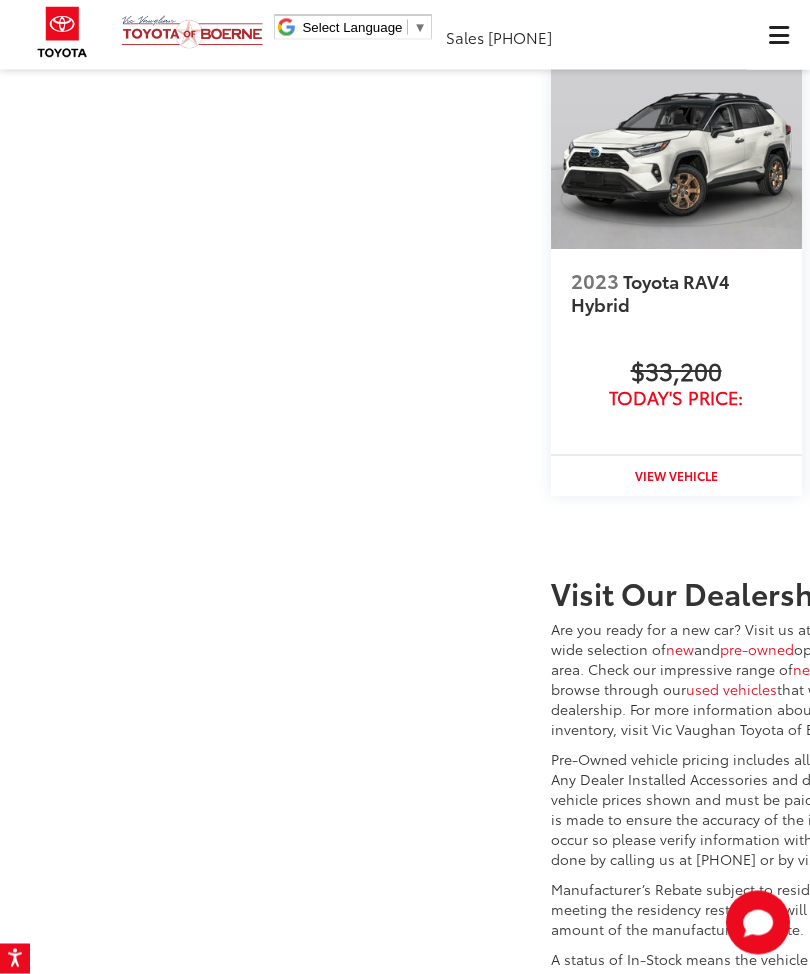 scroll, scrollTop: 2798, scrollLeft: 0, axis: vertical 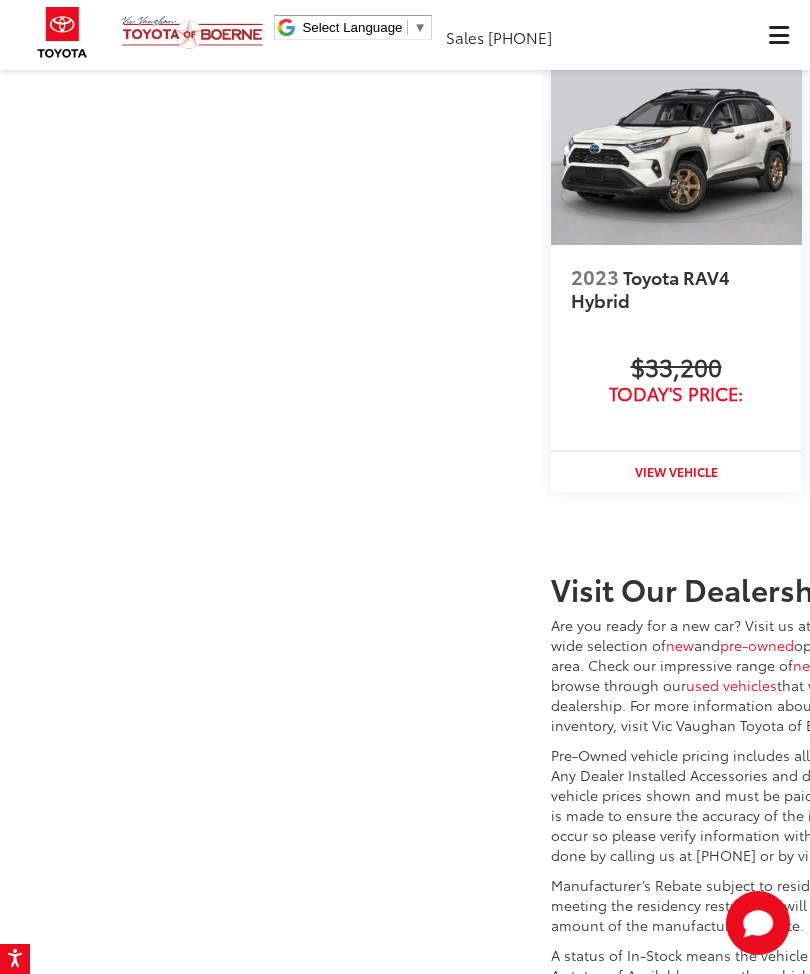 click on "Read More..." at bounding box center [619, -1103] 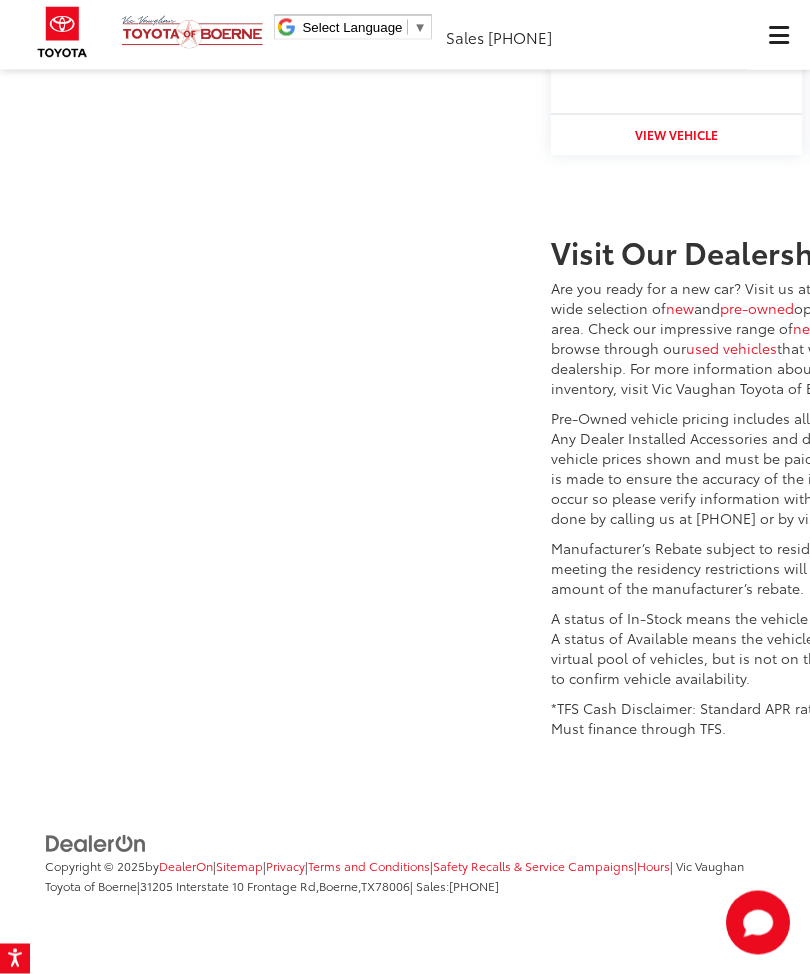 scroll, scrollTop: 3664, scrollLeft: 0, axis: vertical 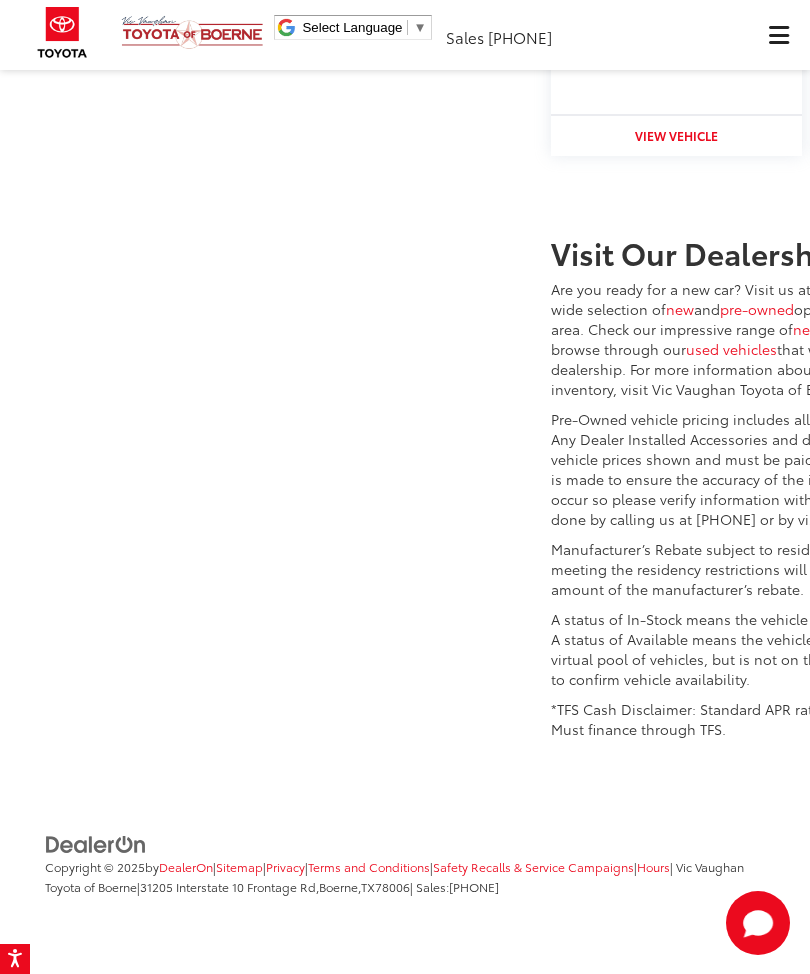 click on "Read More..." at bounding box center [619, -847] 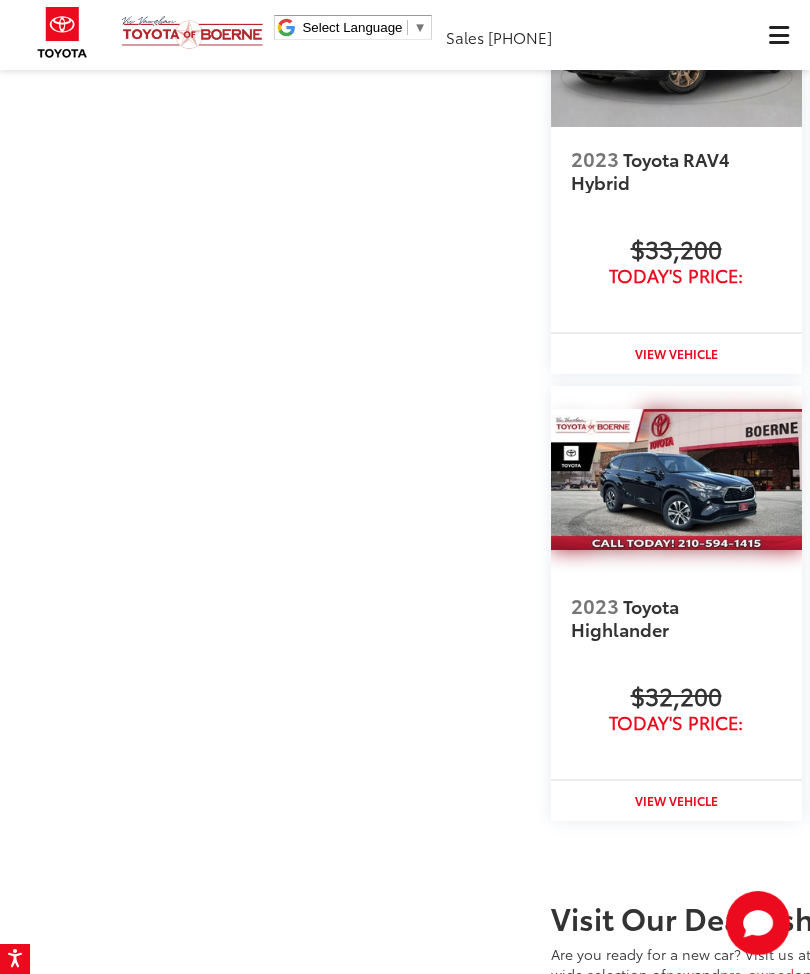 scroll, scrollTop: 2123, scrollLeft: 0, axis: vertical 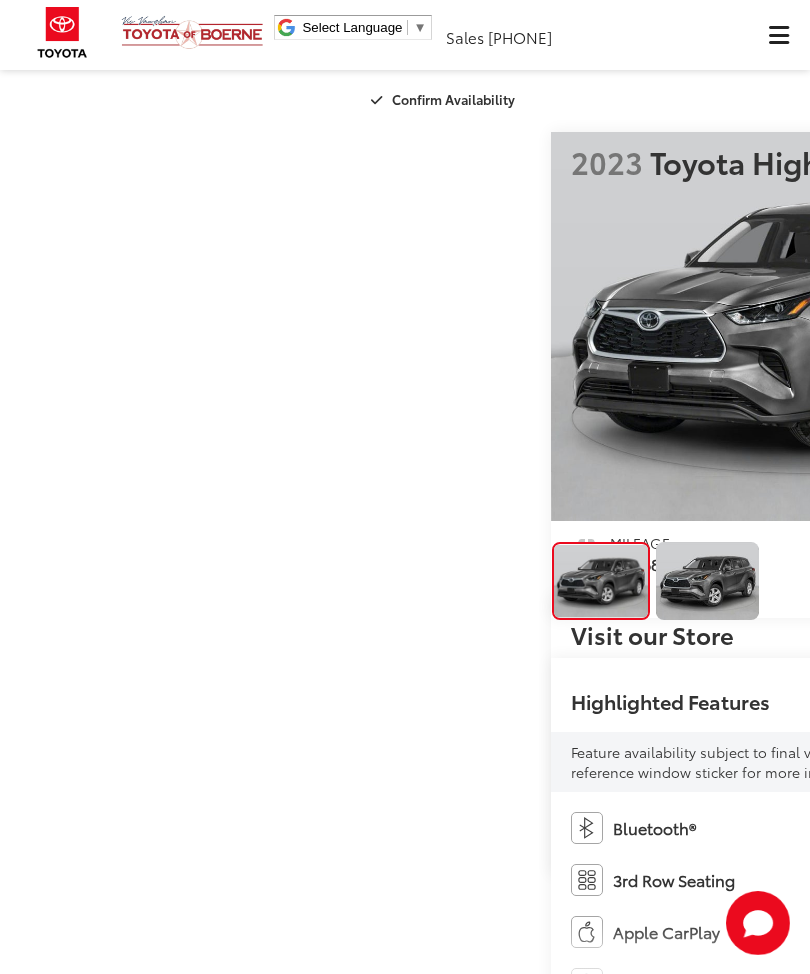 click at bounding box center [590, 326] 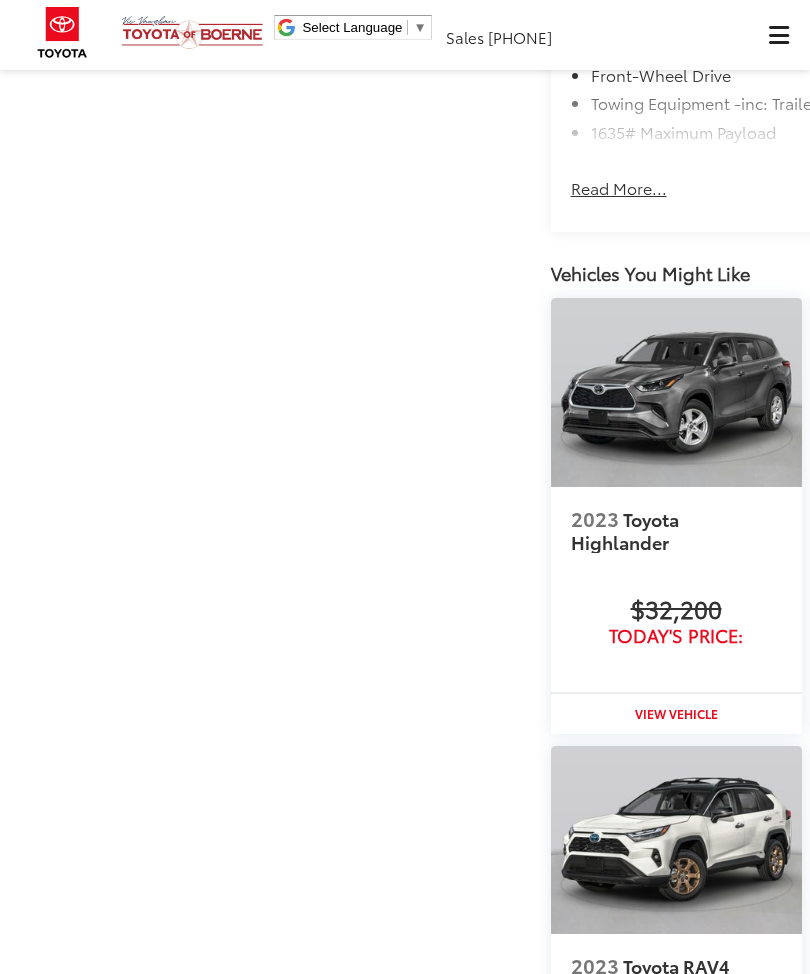 scroll, scrollTop: 1239, scrollLeft: 0, axis: vertical 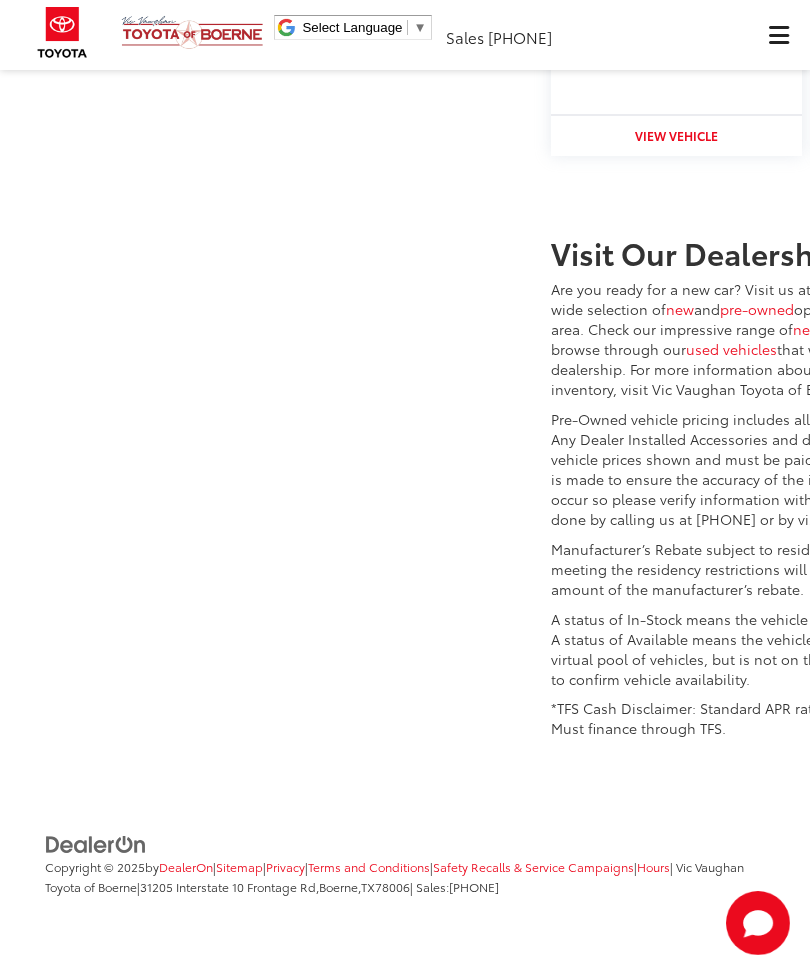 click at bounding box center (676, -633) 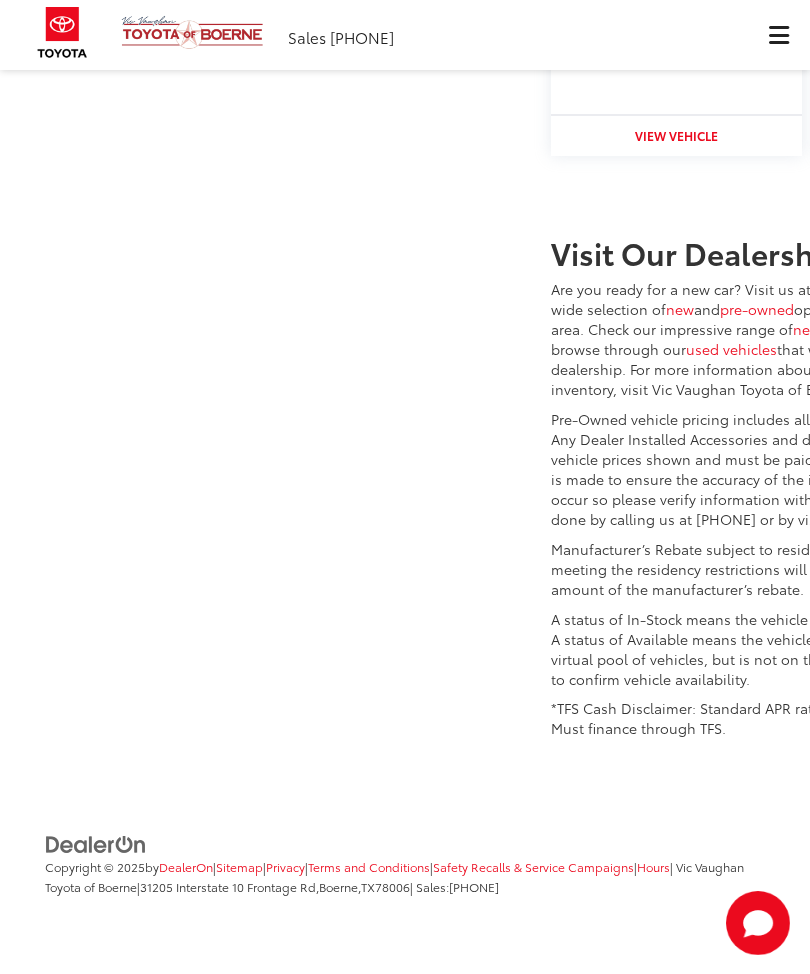 click at bounding box center [944, -633] 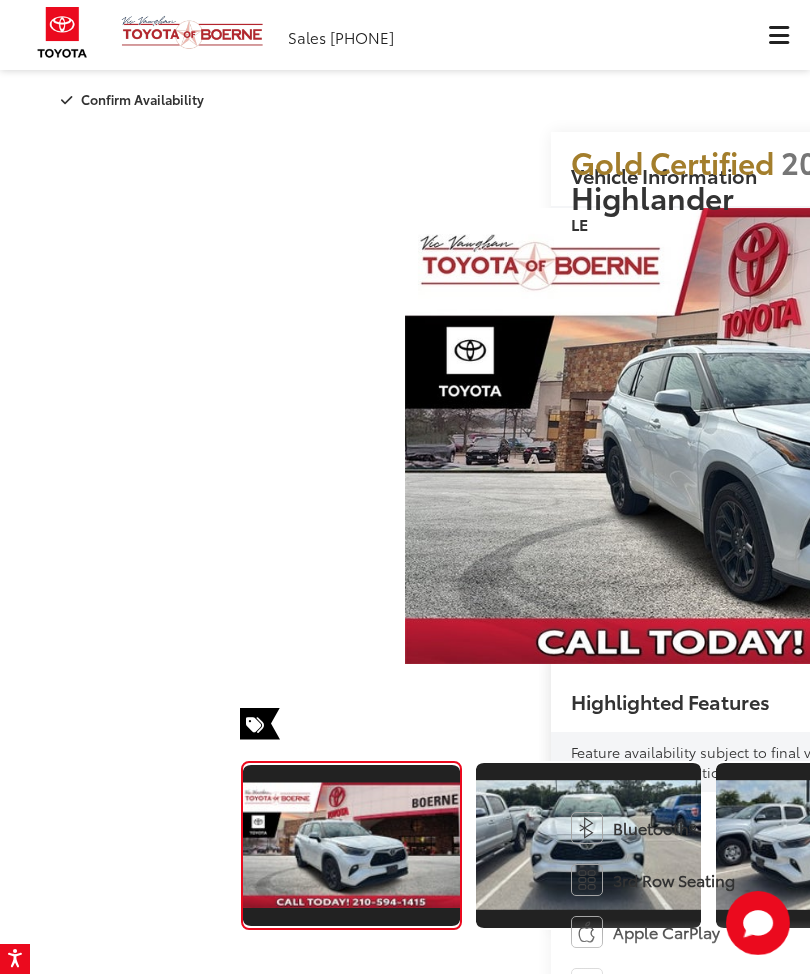 scroll, scrollTop: 1, scrollLeft: 0, axis: vertical 